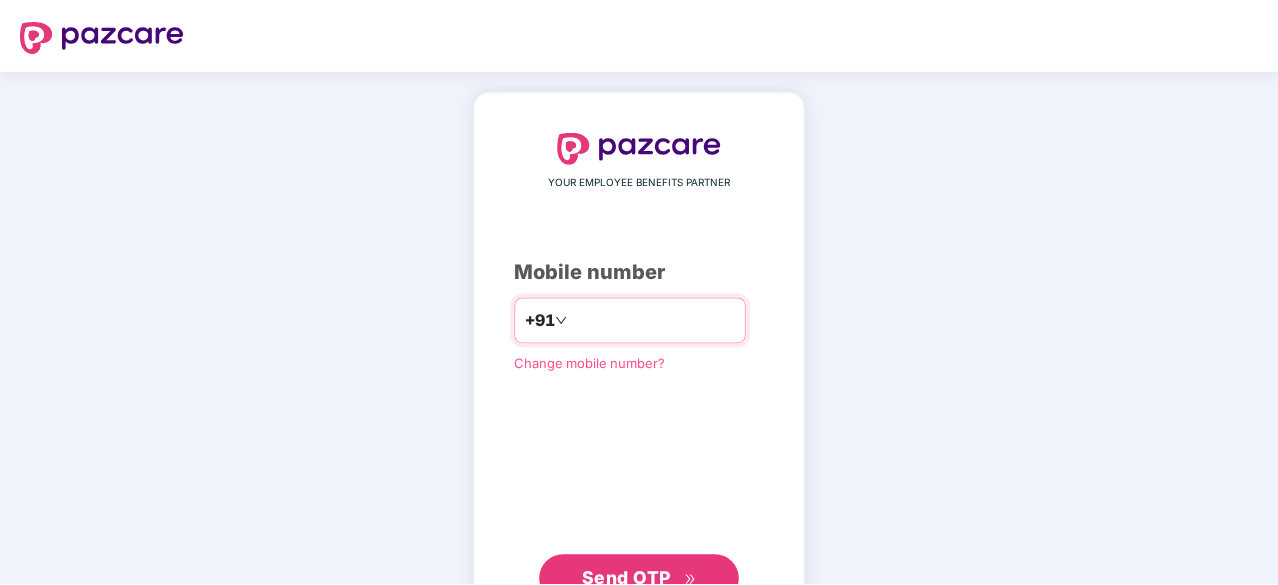scroll, scrollTop: 0, scrollLeft: 0, axis: both 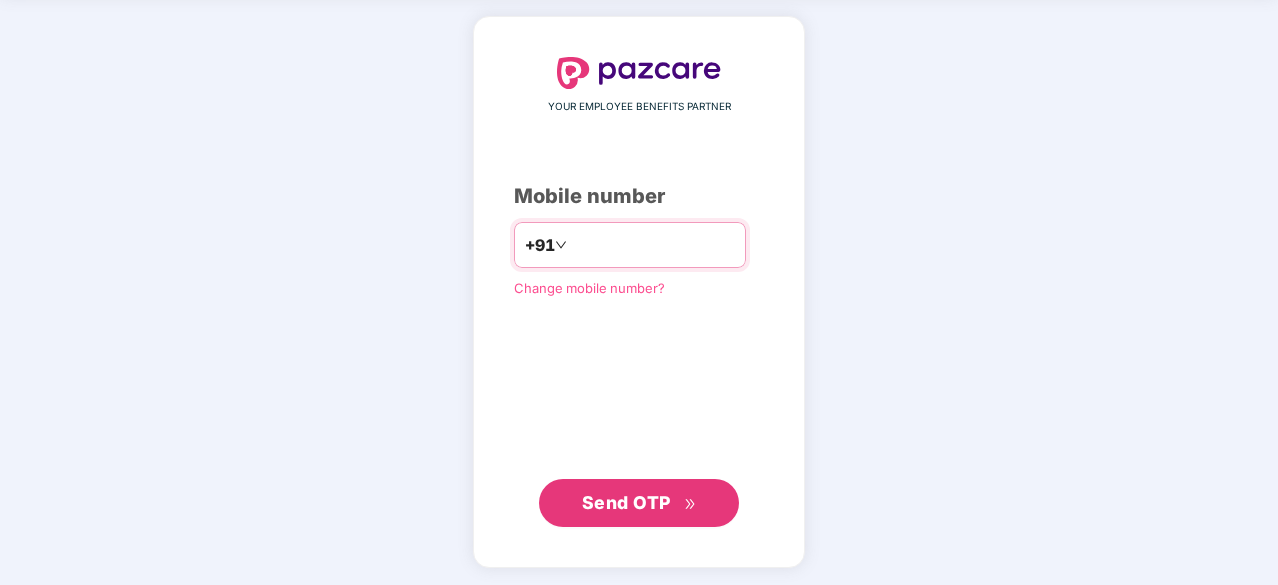 type on "**********" 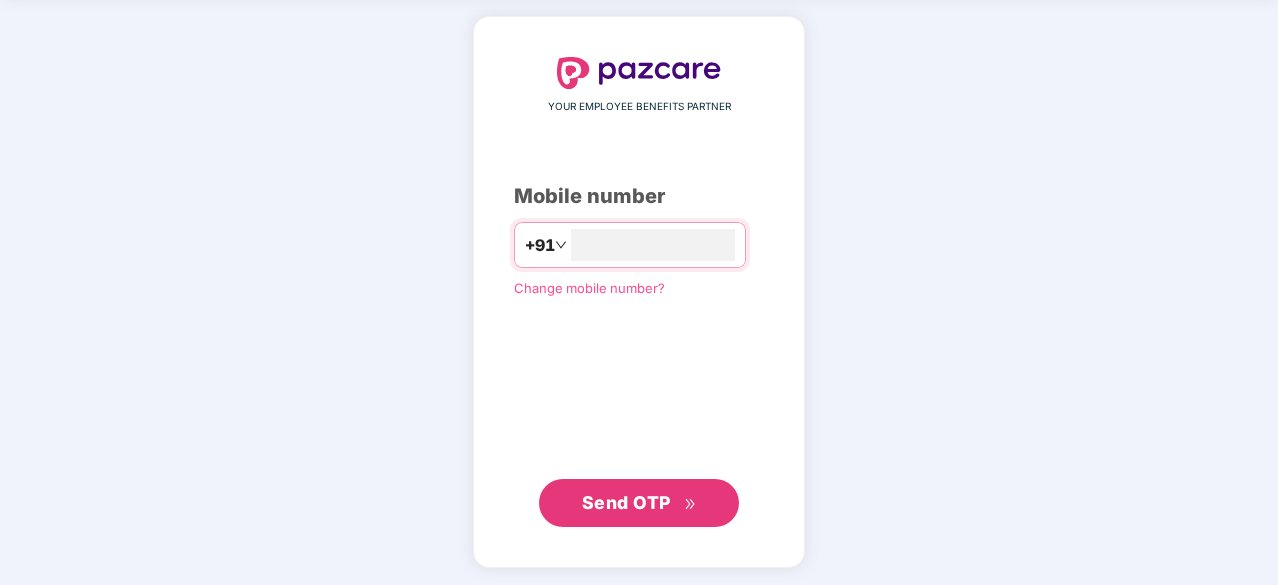 scroll, scrollTop: 75, scrollLeft: 0, axis: vertical 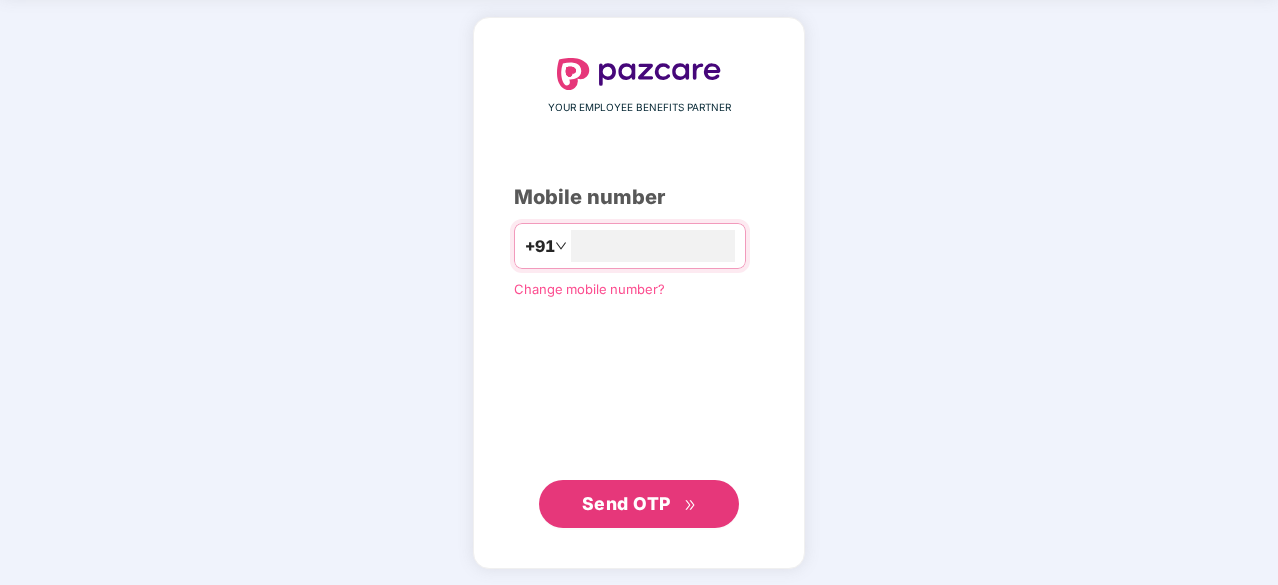 click on "Send OTP" at bounding box center [639, 504] 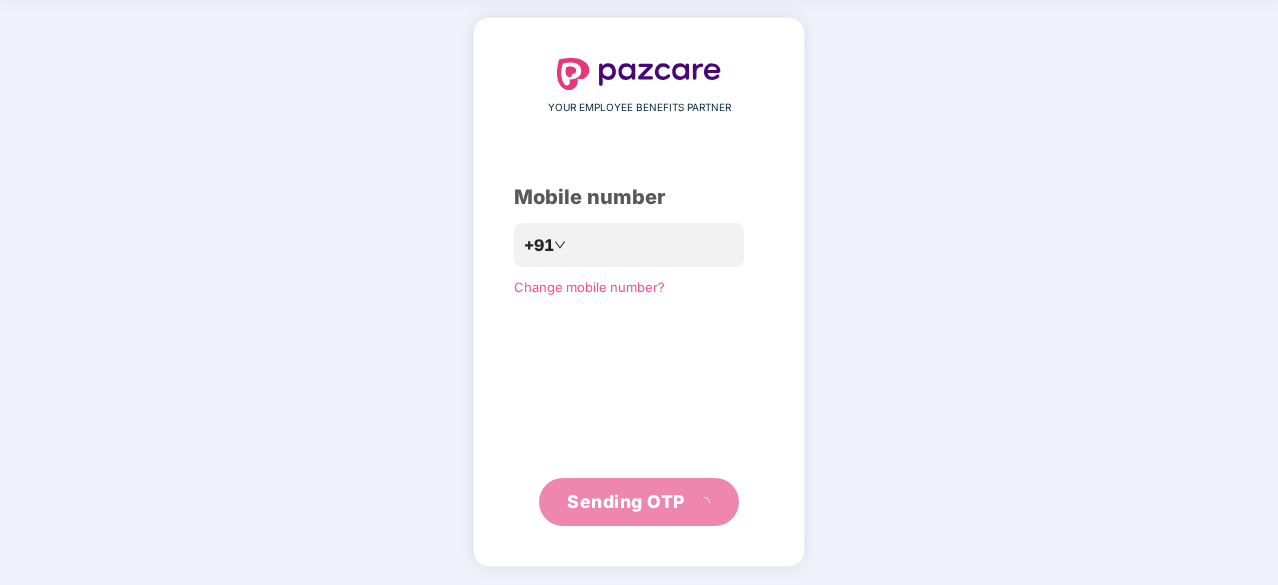scroll, scrollTop: 66, scrollLeft: 0, axis: vertical 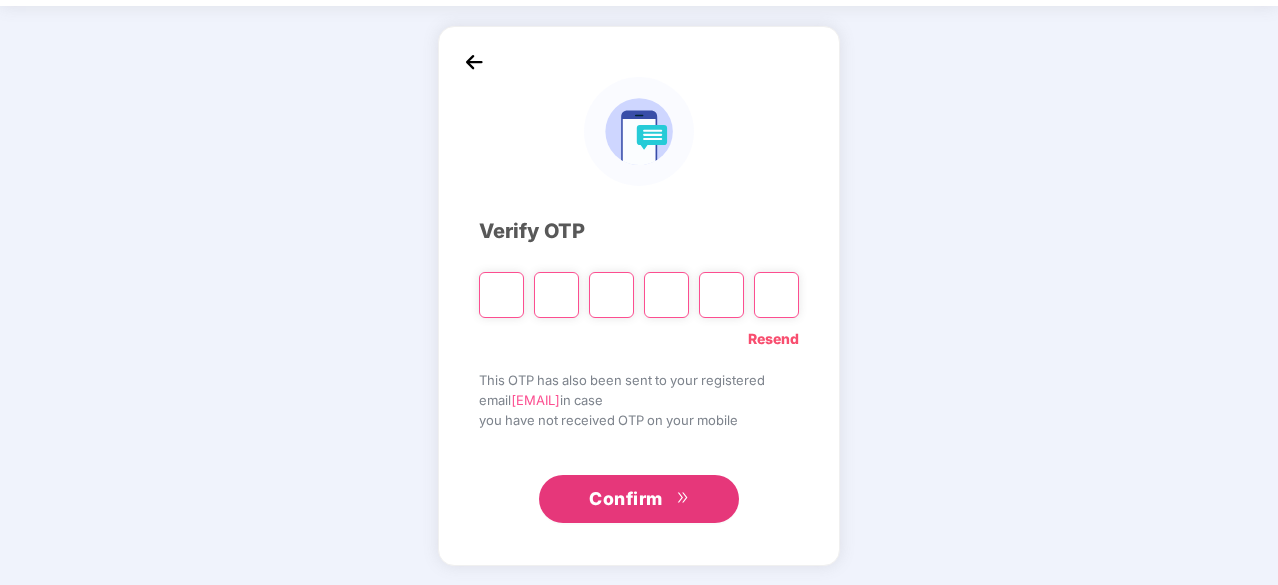 type on "*" 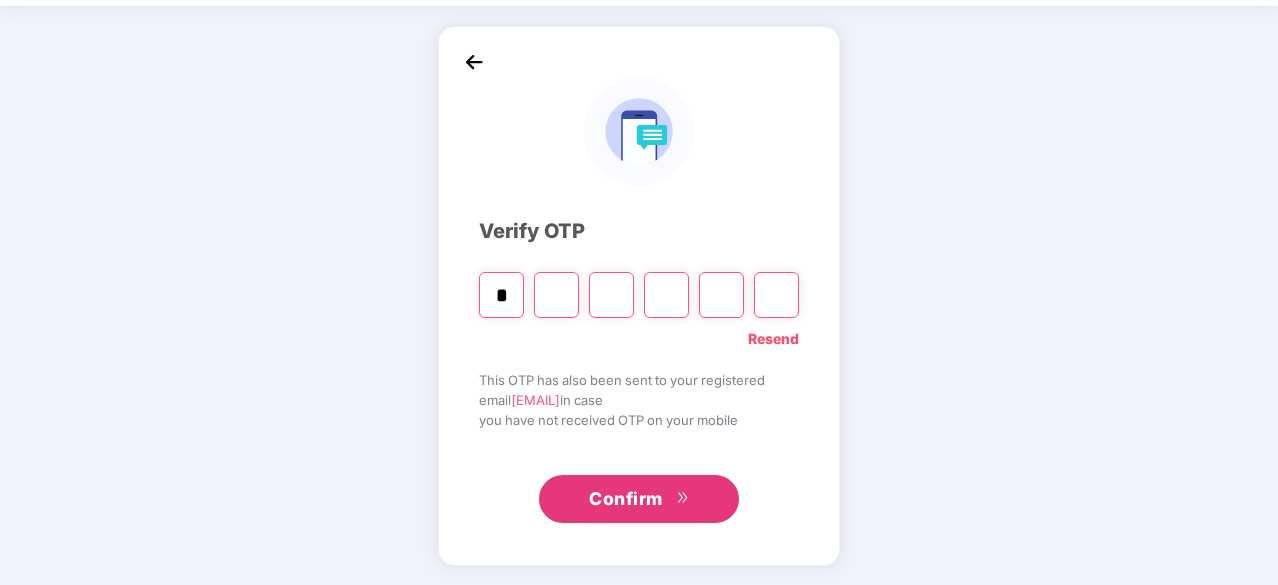 type on "*" 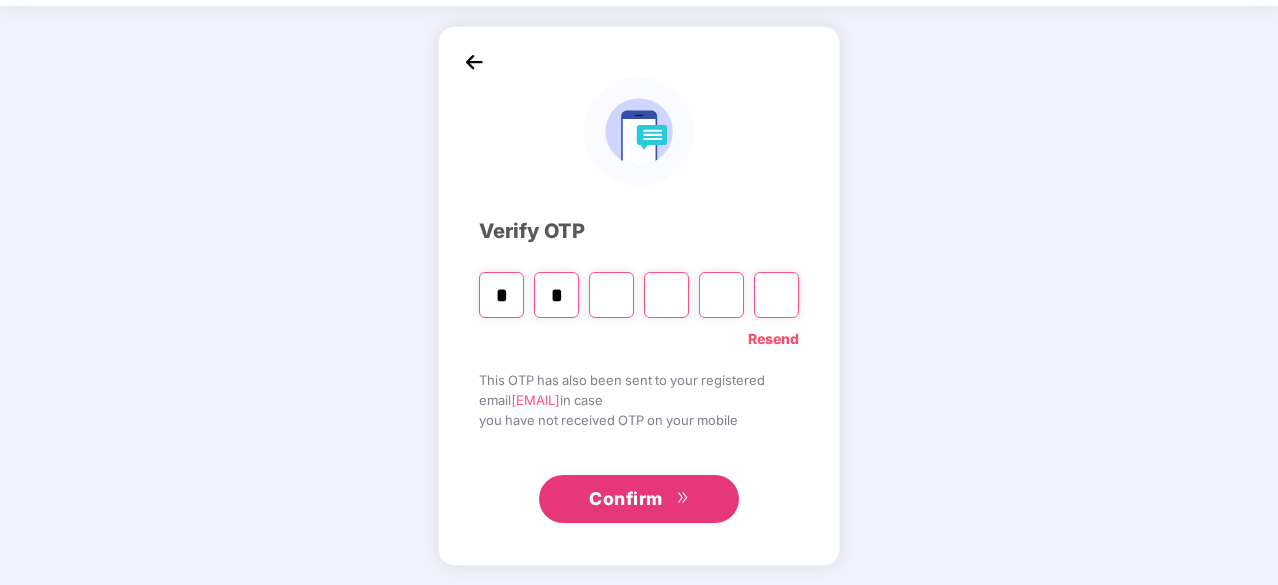 type on "*" 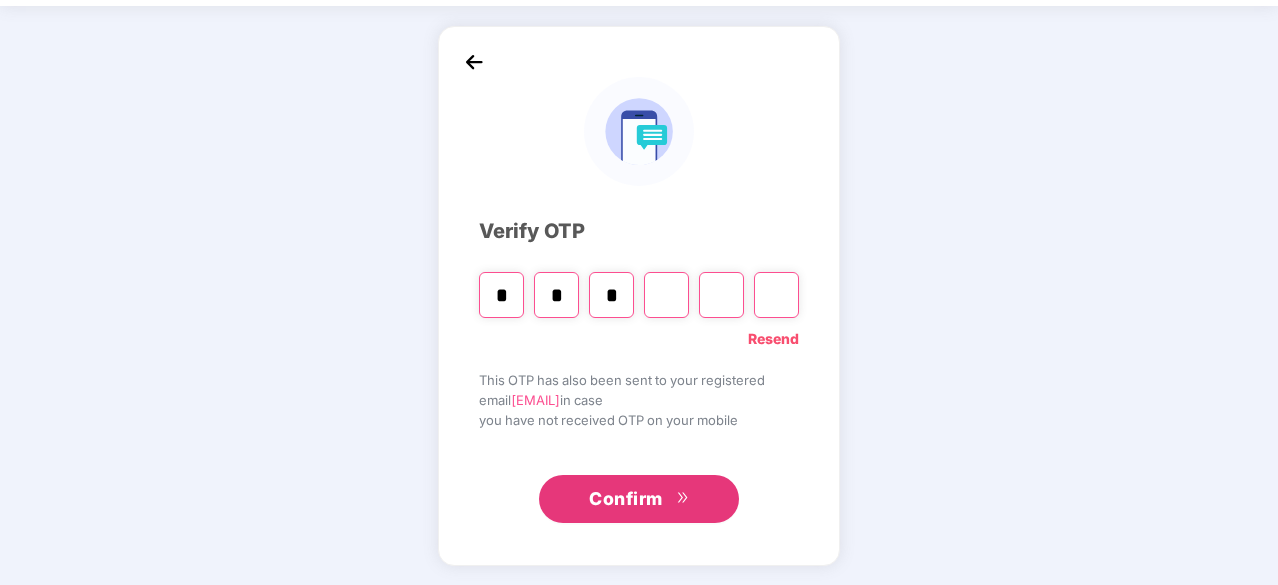 type on "*" 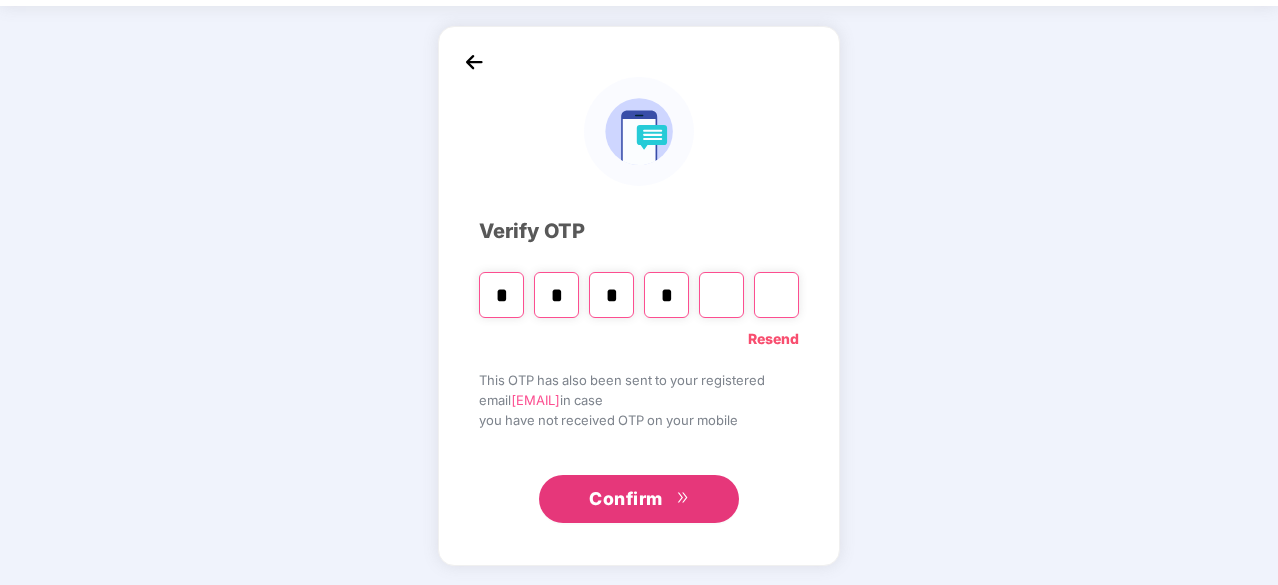 type on "*" 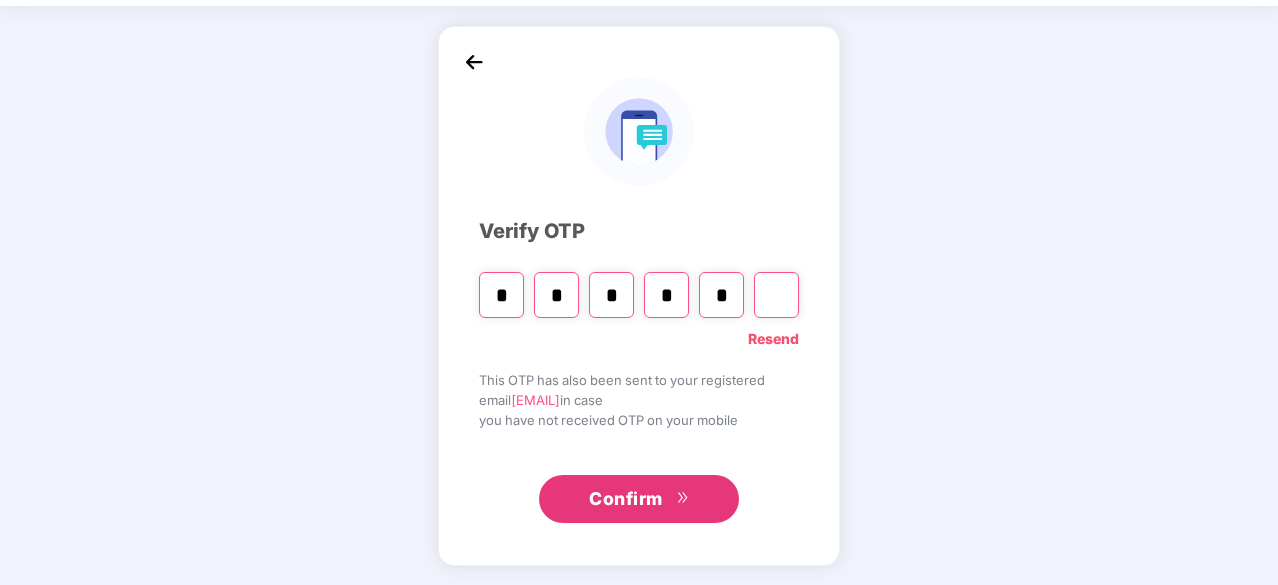 type on "*" 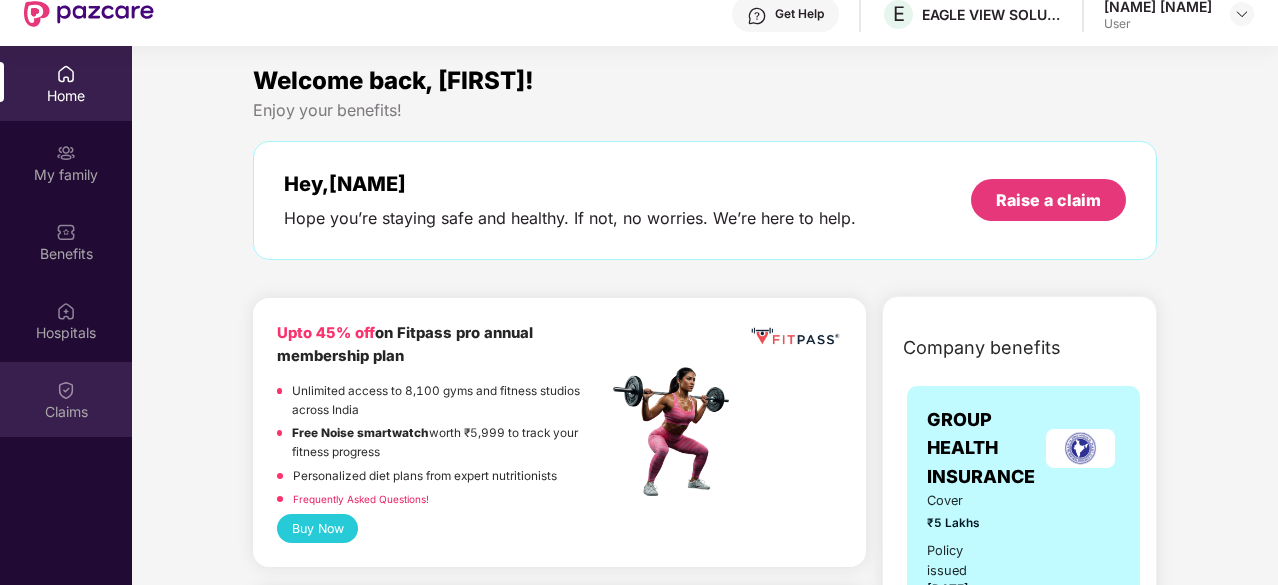 click on "Claims" at bounding box center (66, 399) 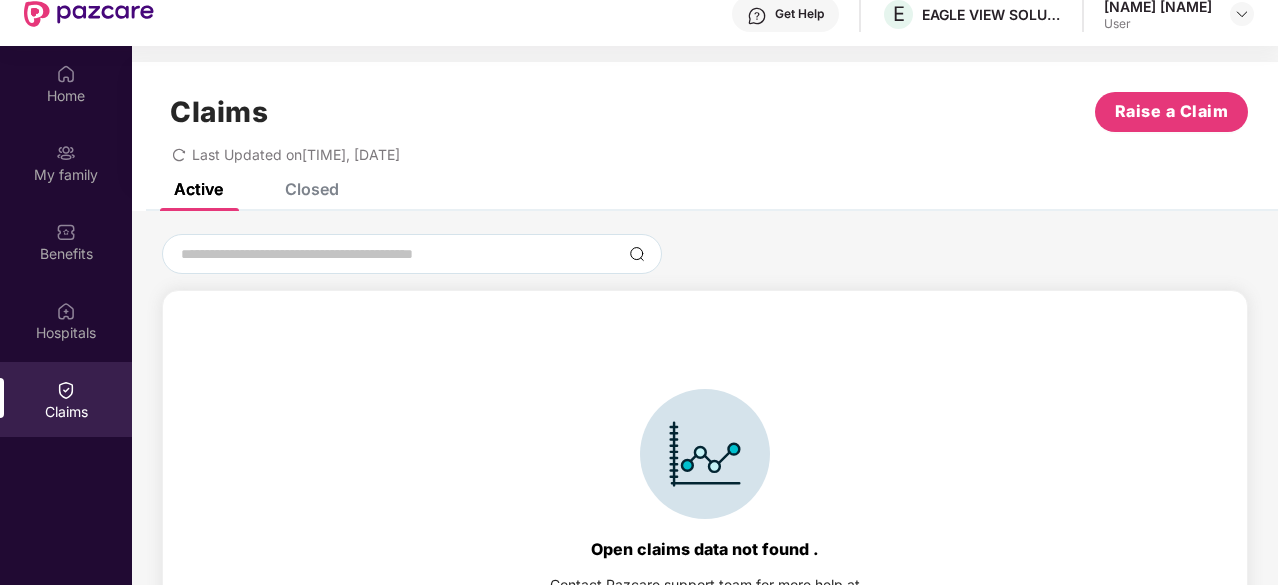 scroll, scrollTop: 44, scrollLeft: 0, axis: vertical 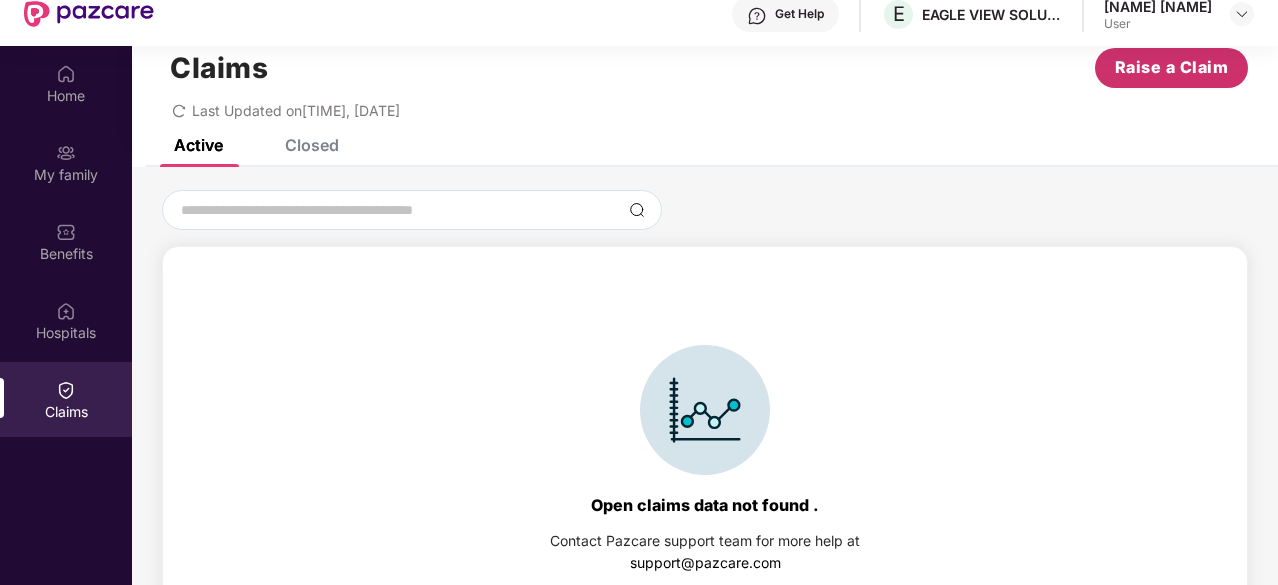 click on "Raise a Claim" at bounding box center [1172, 67] 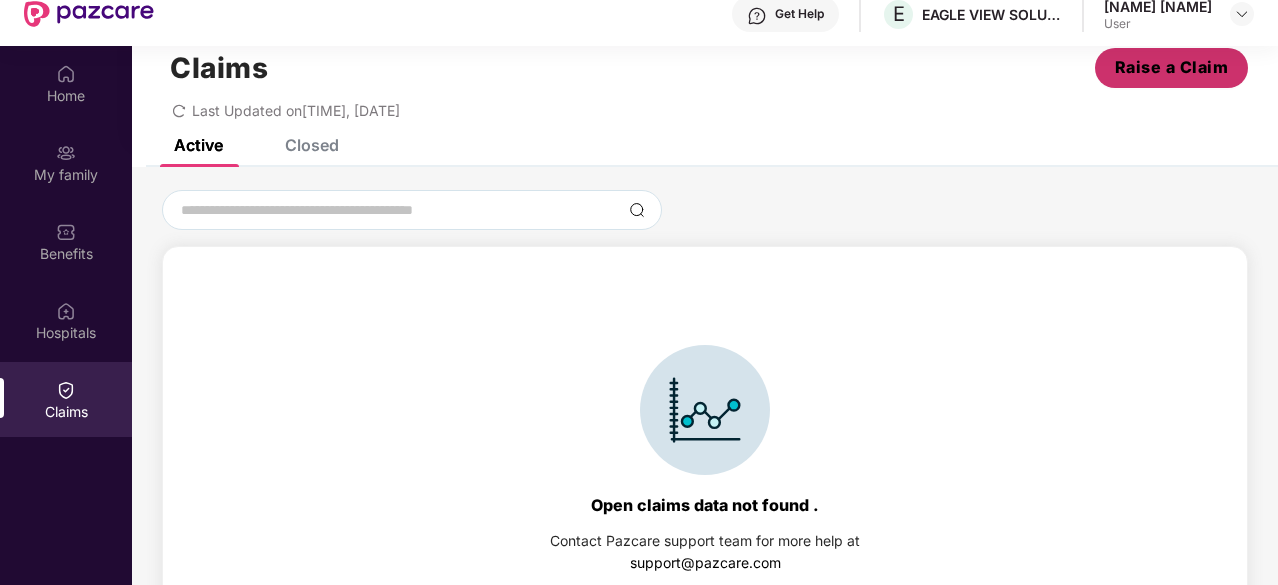 scroll, scrollTop: 0, scrollLeft: 0, axis: both 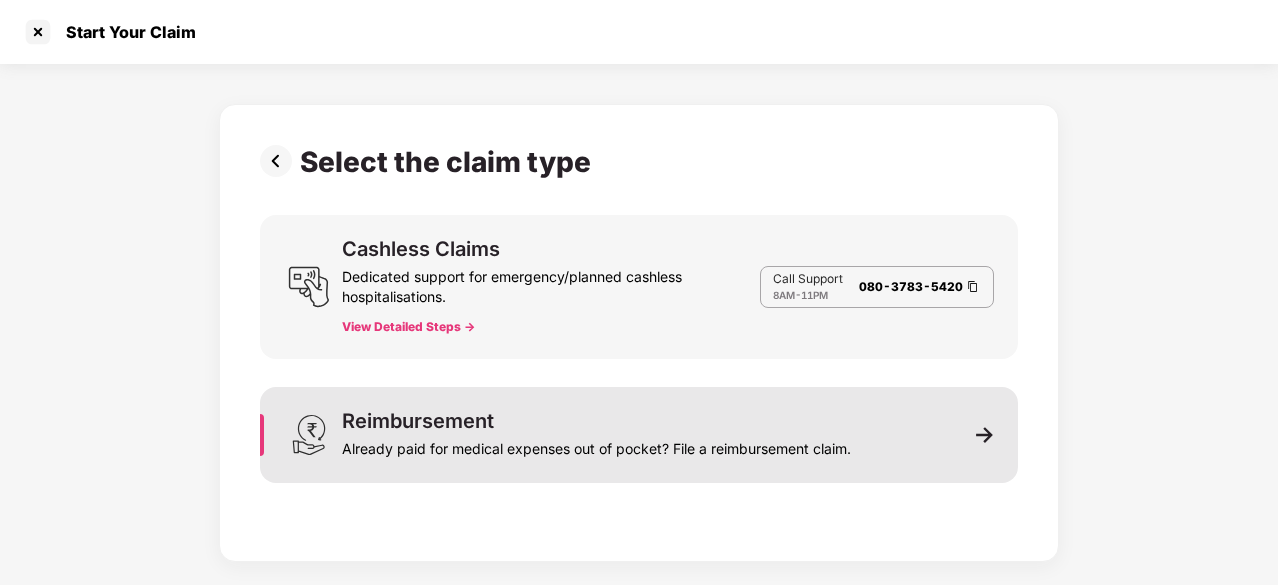 click on "Already paid for medical expenses out of pocket? File a reimbursement claim." at bounding box center (596, 445) 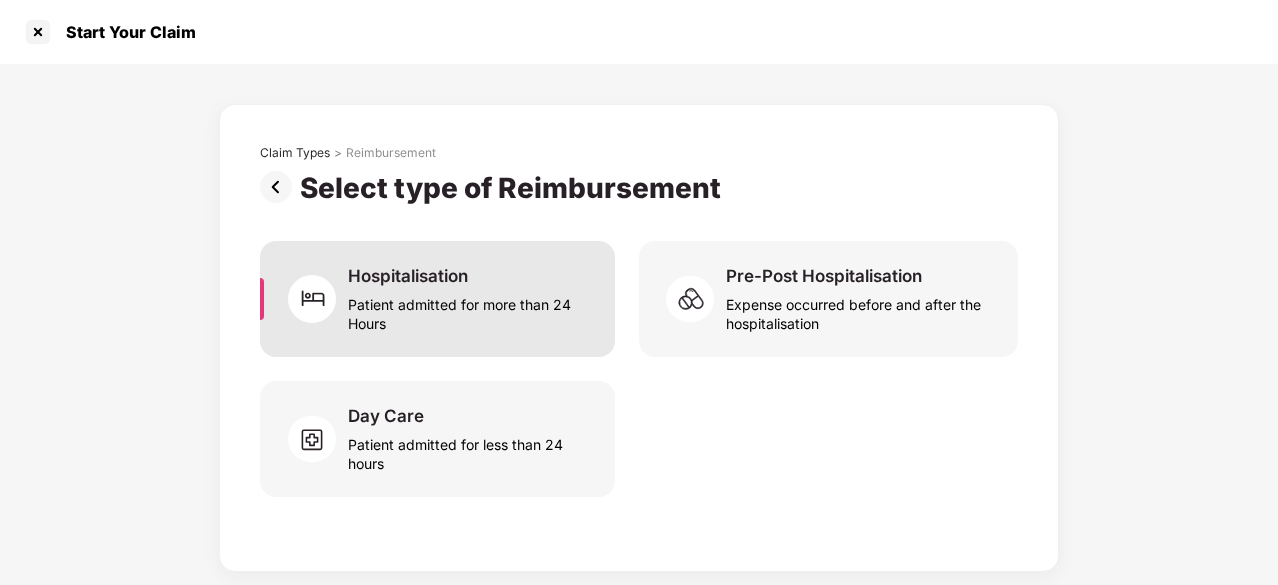 click on "Patient admitted for more than 24 Hours" at bounding box center (469, 310) 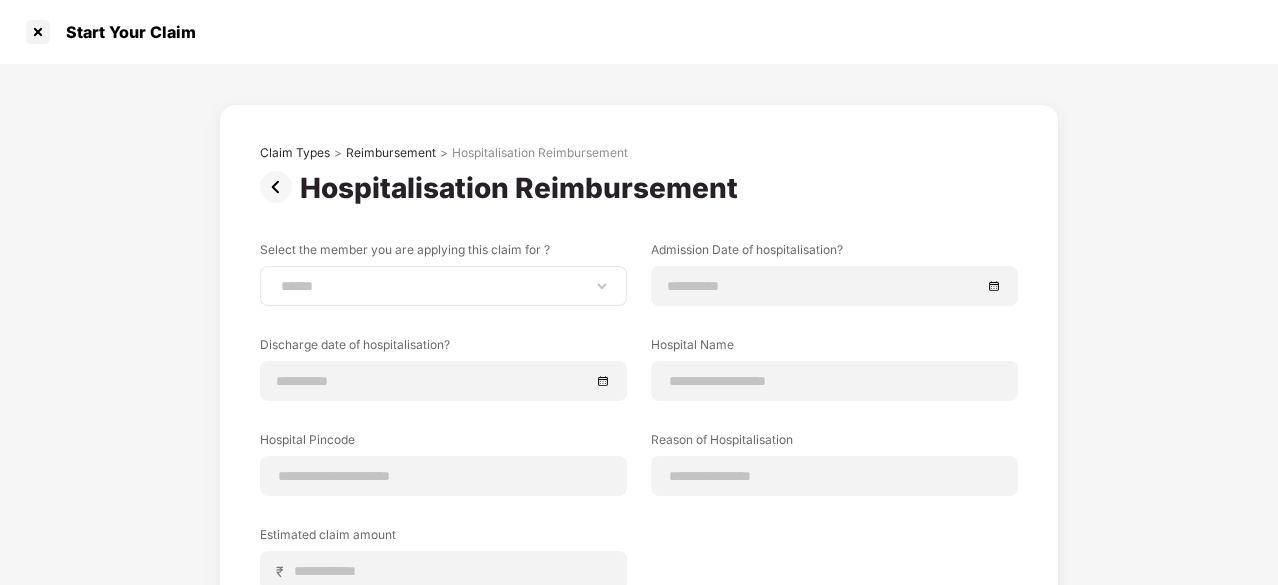 click on "**********" at bounding box center (443, 286) 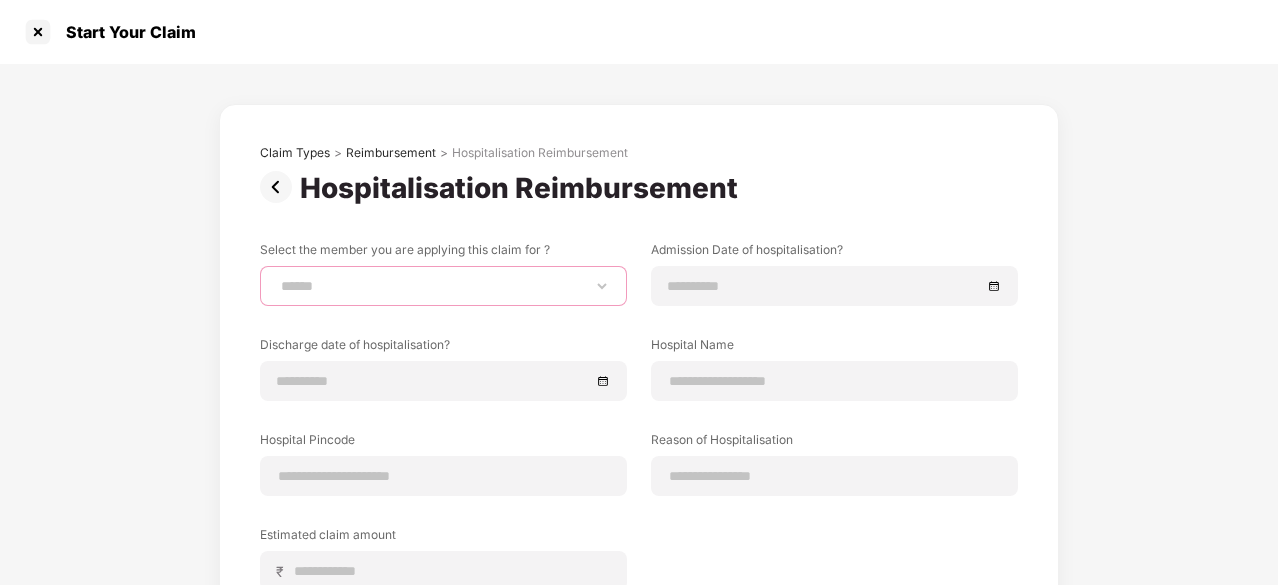 click on "**********" at bounding box center [443, 286] 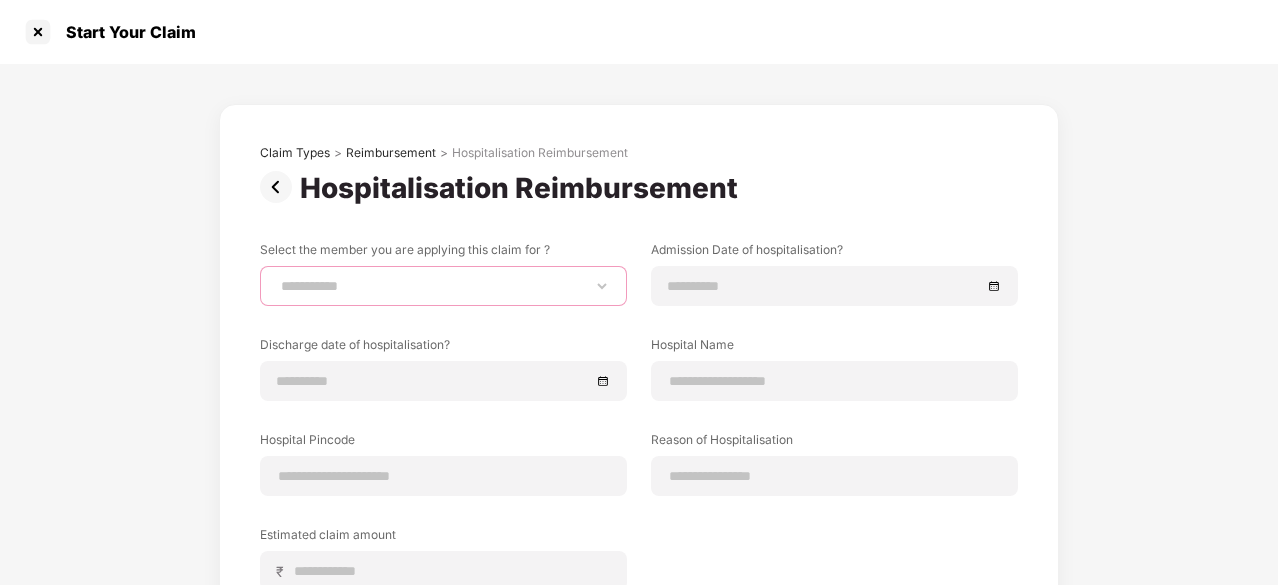 click on "**********" at bounding box center [443, 286] 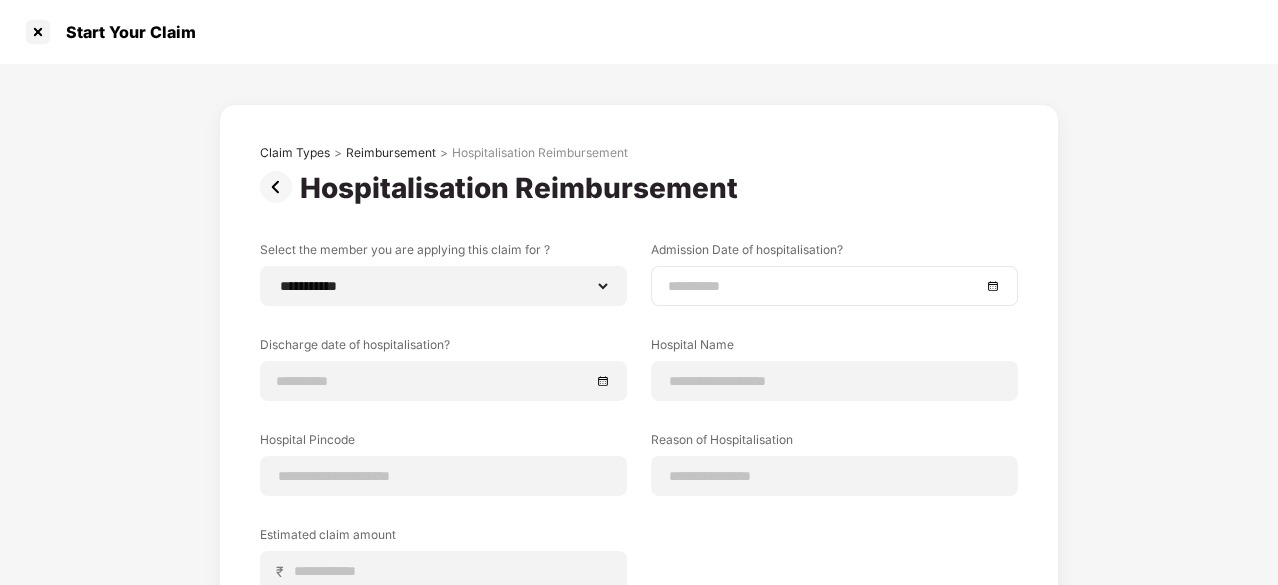 click at bounding box center [834, 286] 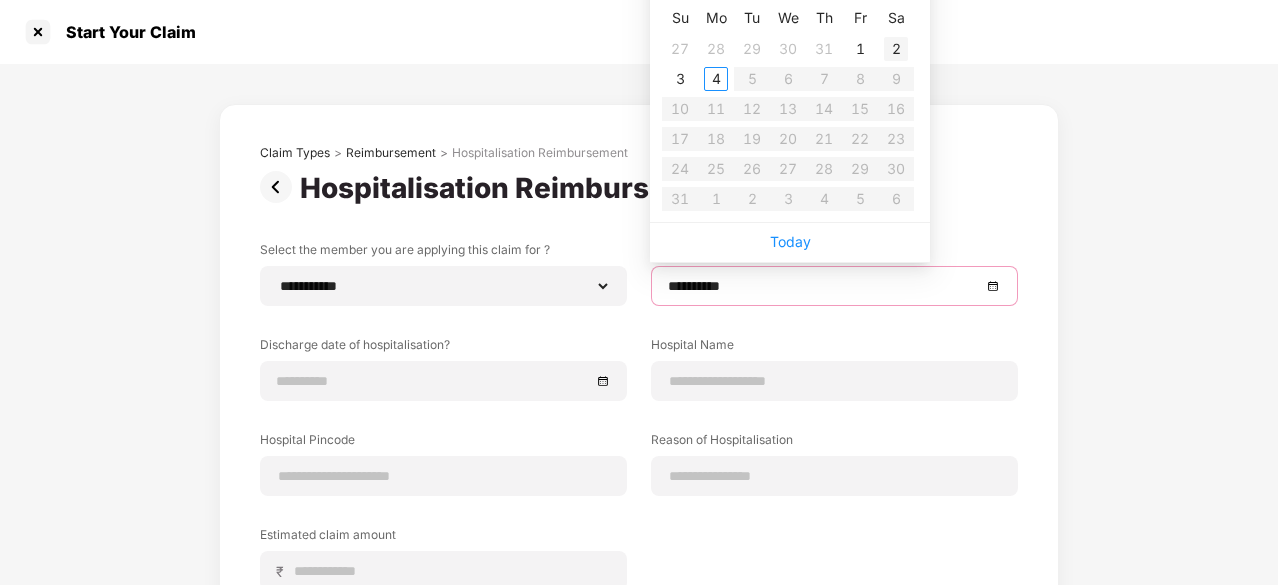 type on "**********" 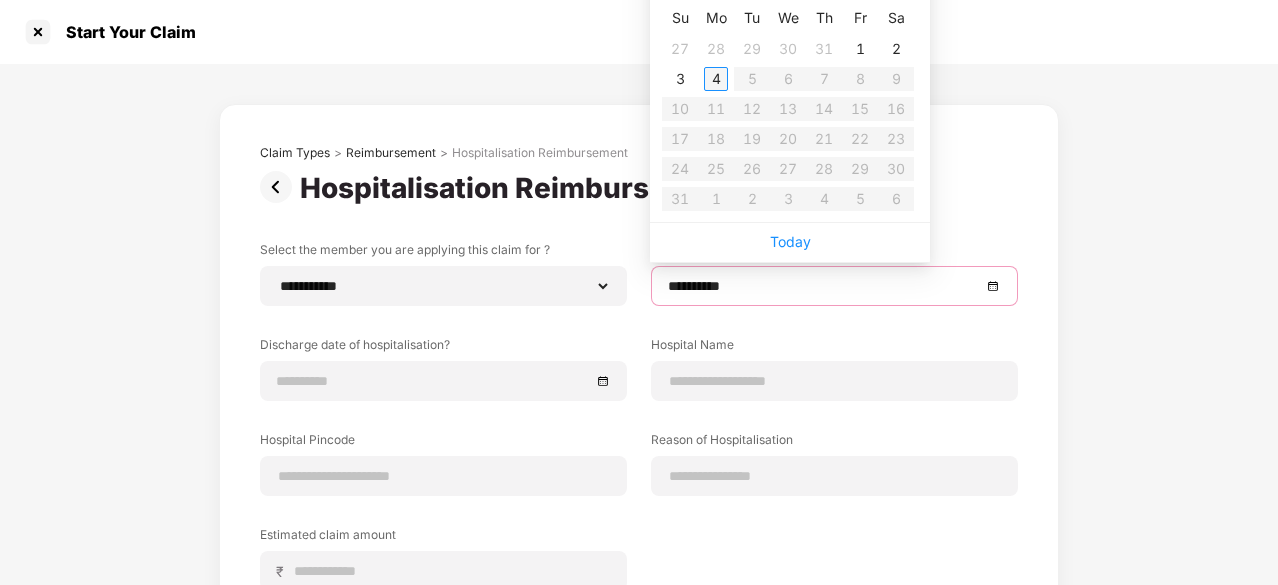 type on "**********" 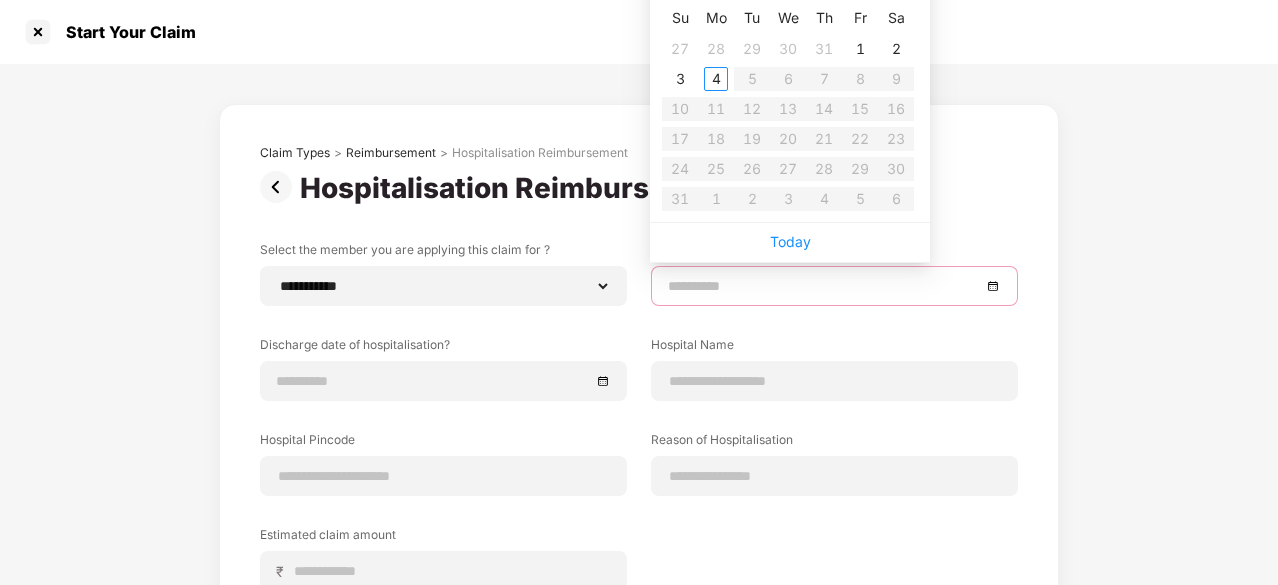 scroll, scrollTop: 0, scrollLeft: 0, axis: both 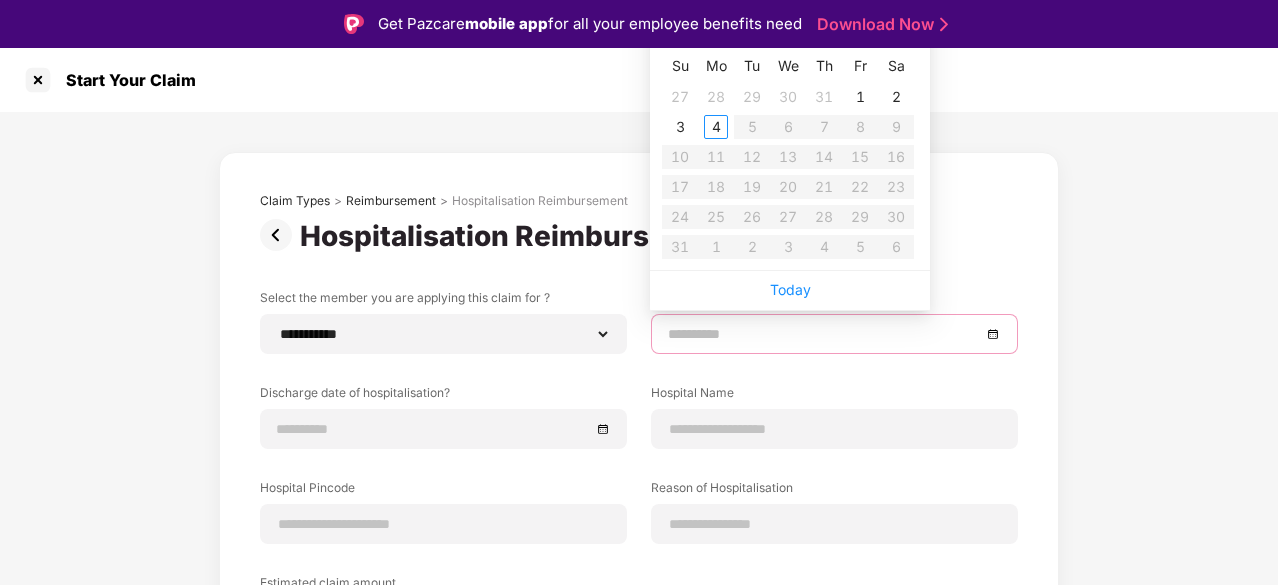 type on "**********" 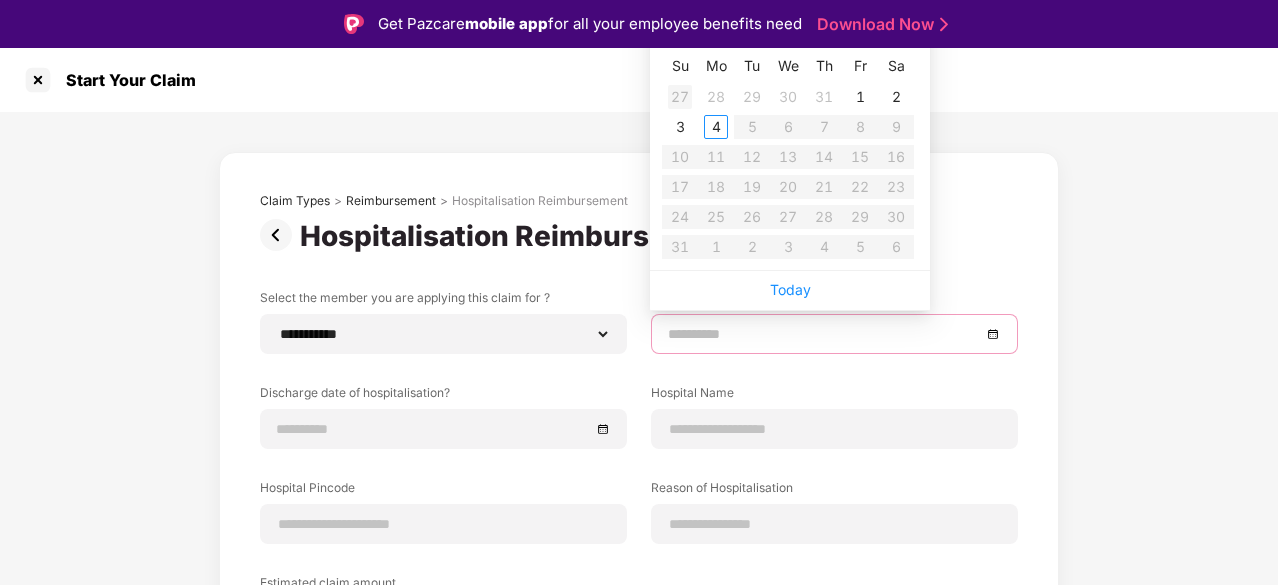 type on "**********" 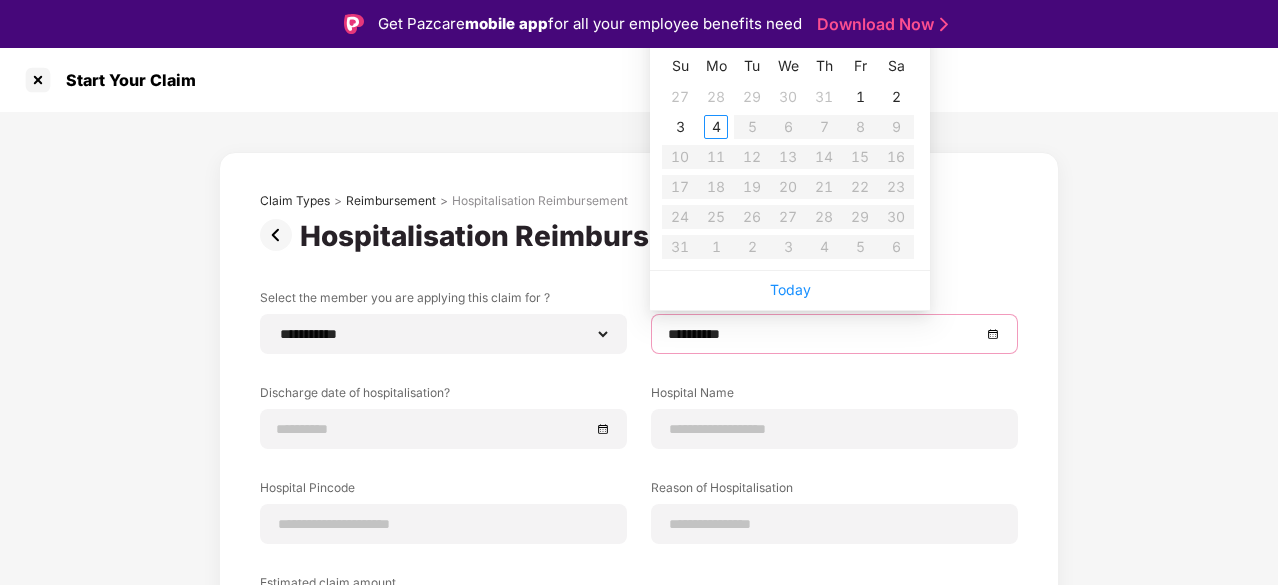 type on "**********" 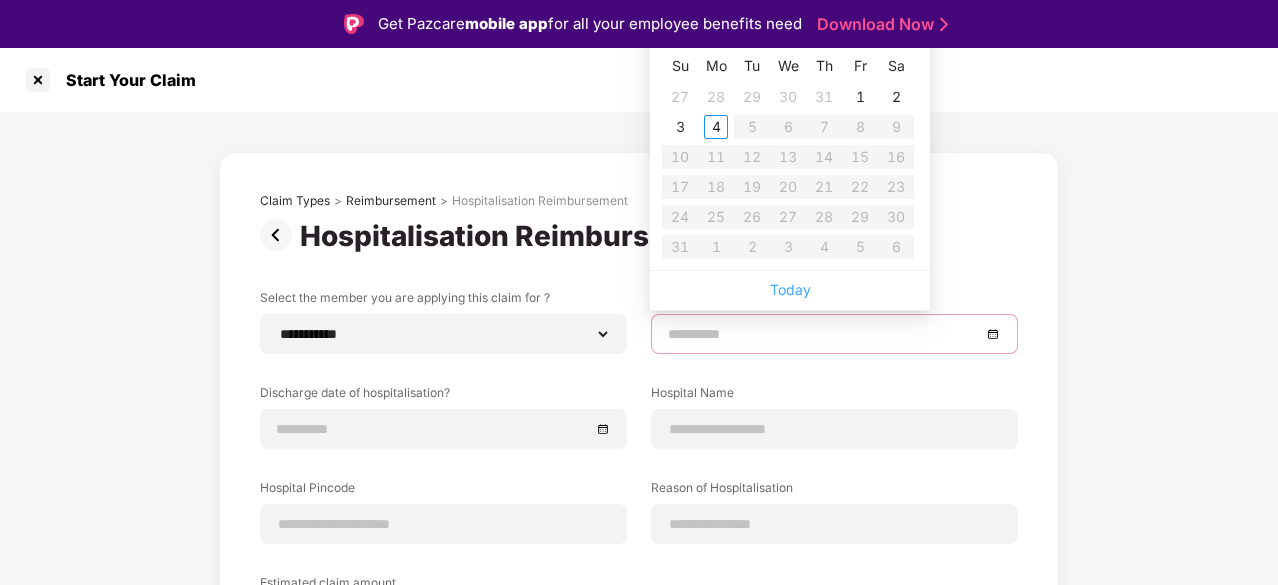 click on "Today" at bounding box center (790, 289) 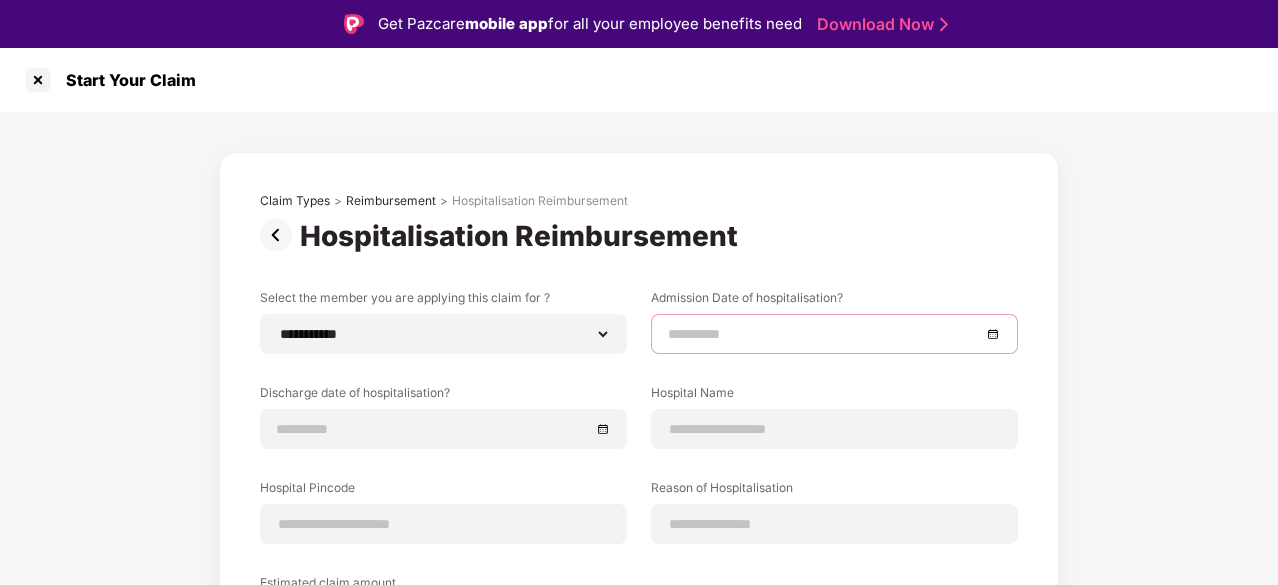 click at bounding box center [834, 334] 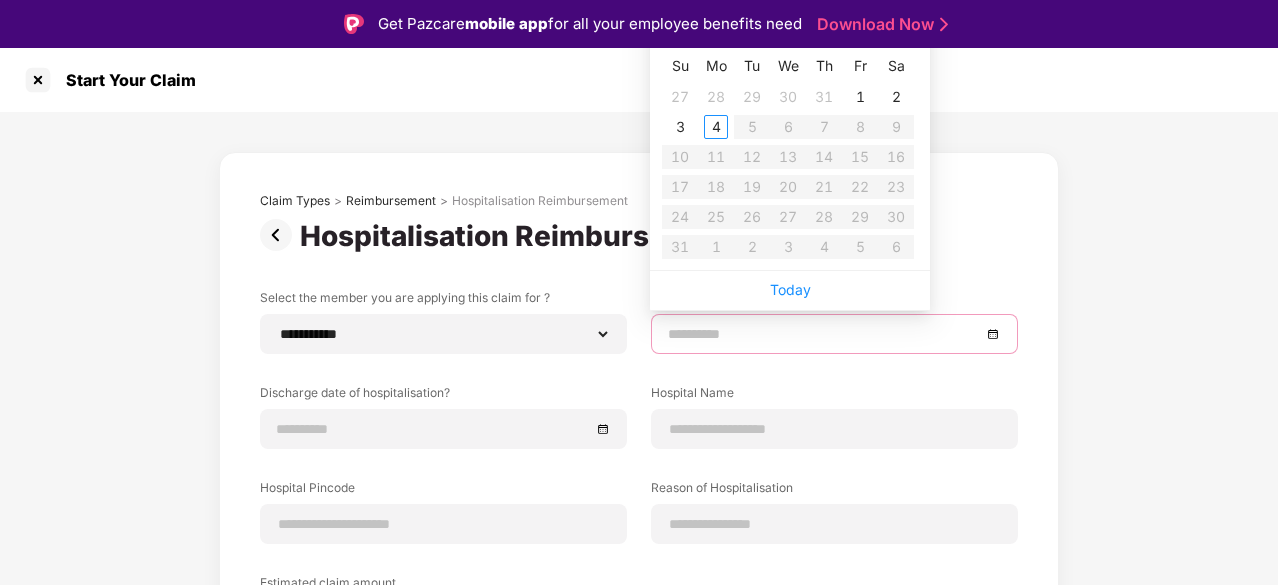 type on "**********" 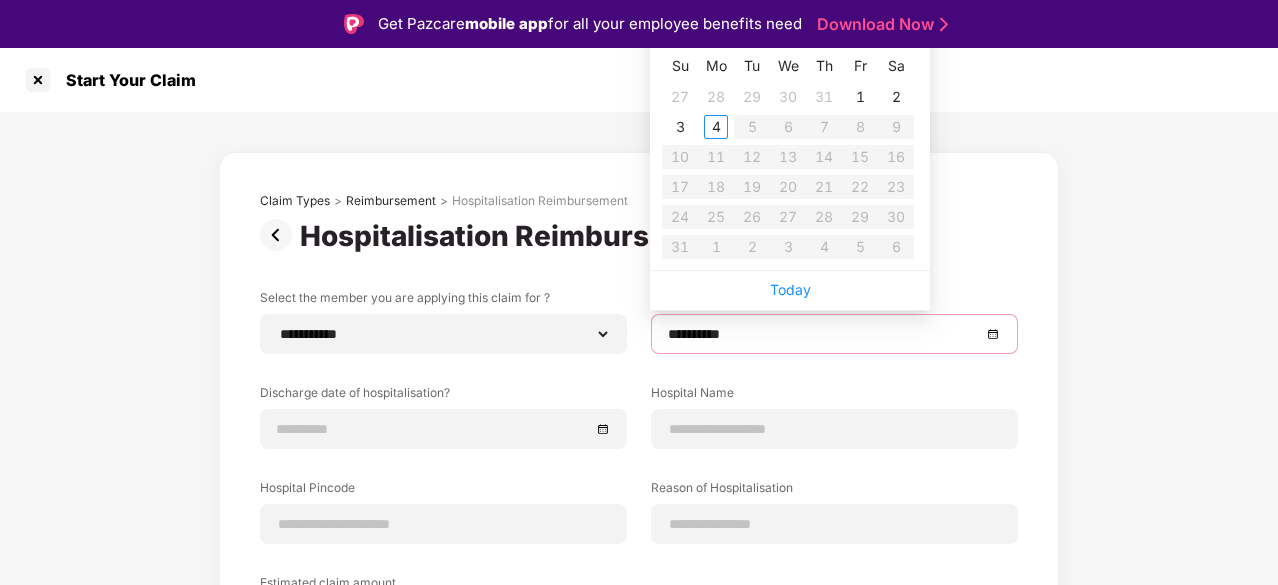 type on "**********" 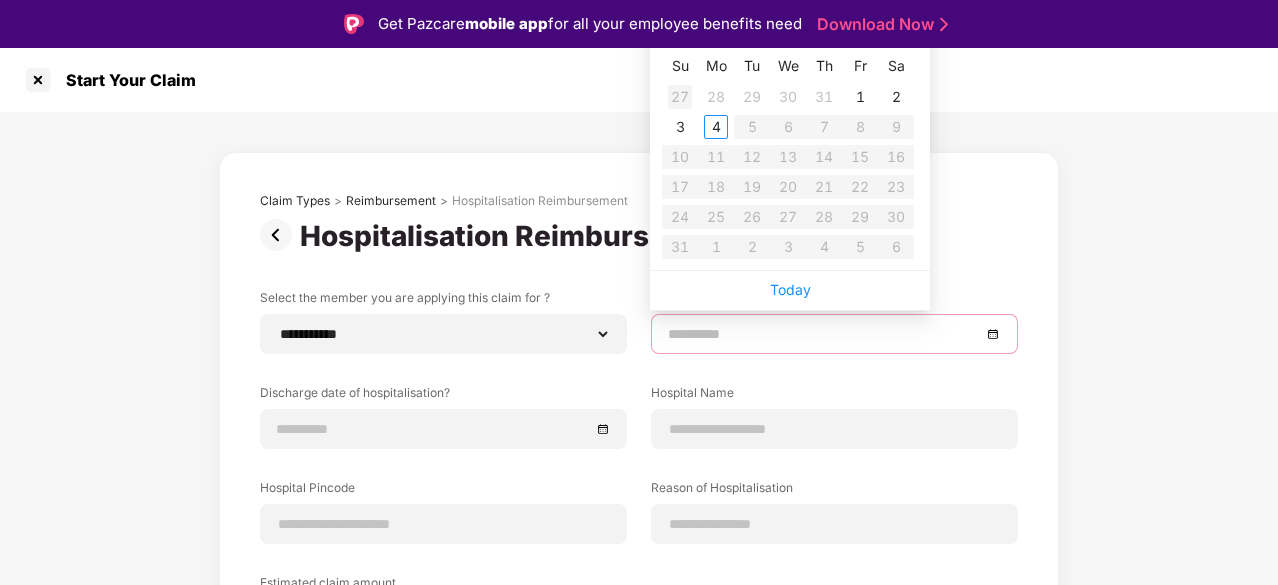 click on "27" at bounding box center [680, 97] 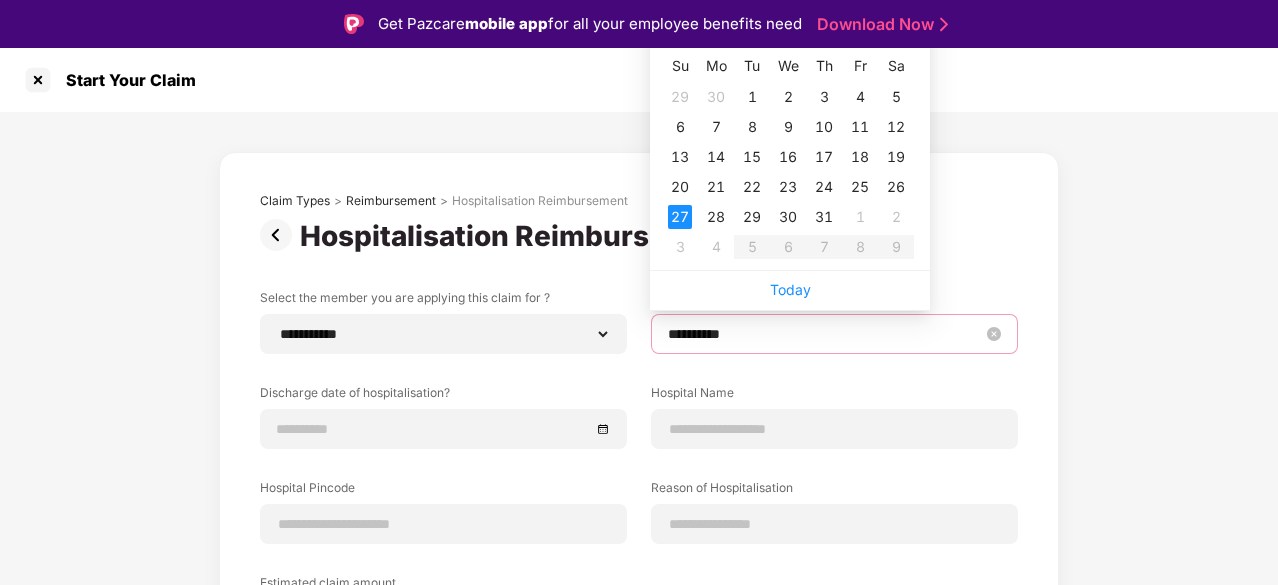 click on "**********" at bounding box center (824, 334) 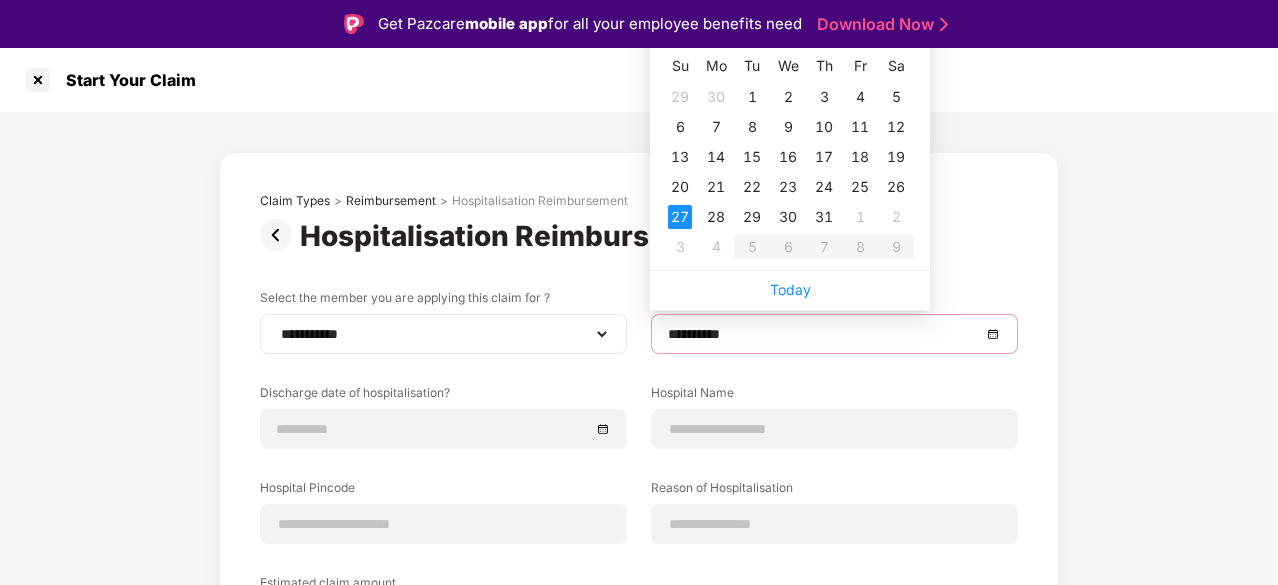 drag, startPoint x: 760, startPoint y: 339, endPoint x: 558, endPoint y: 337, distance: 202.0099 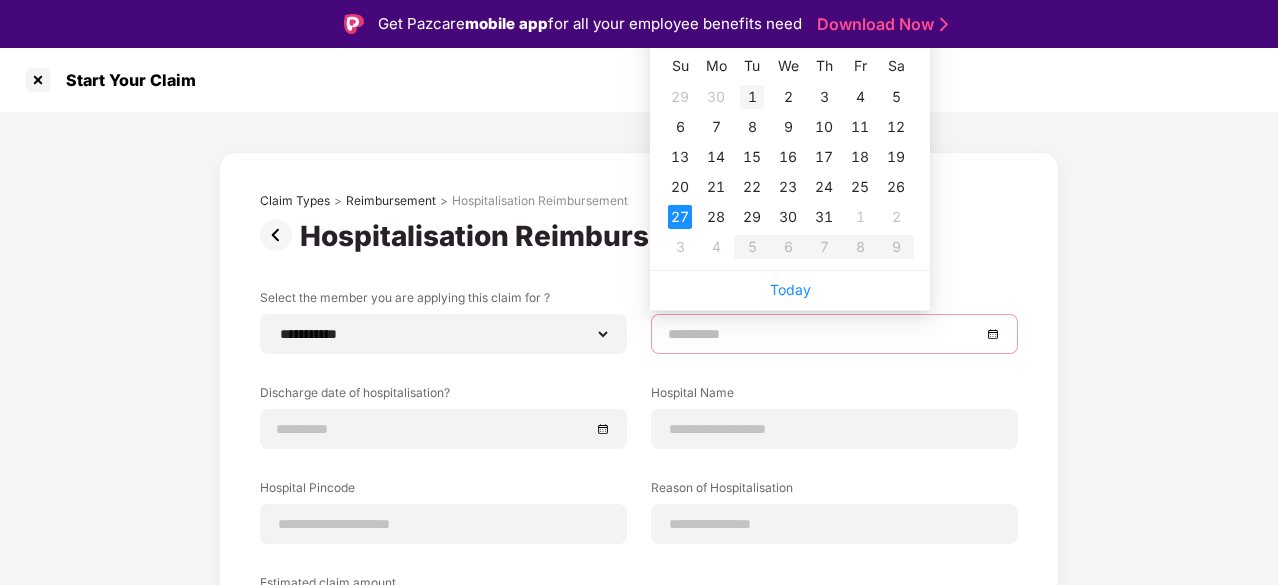 type on "**********" 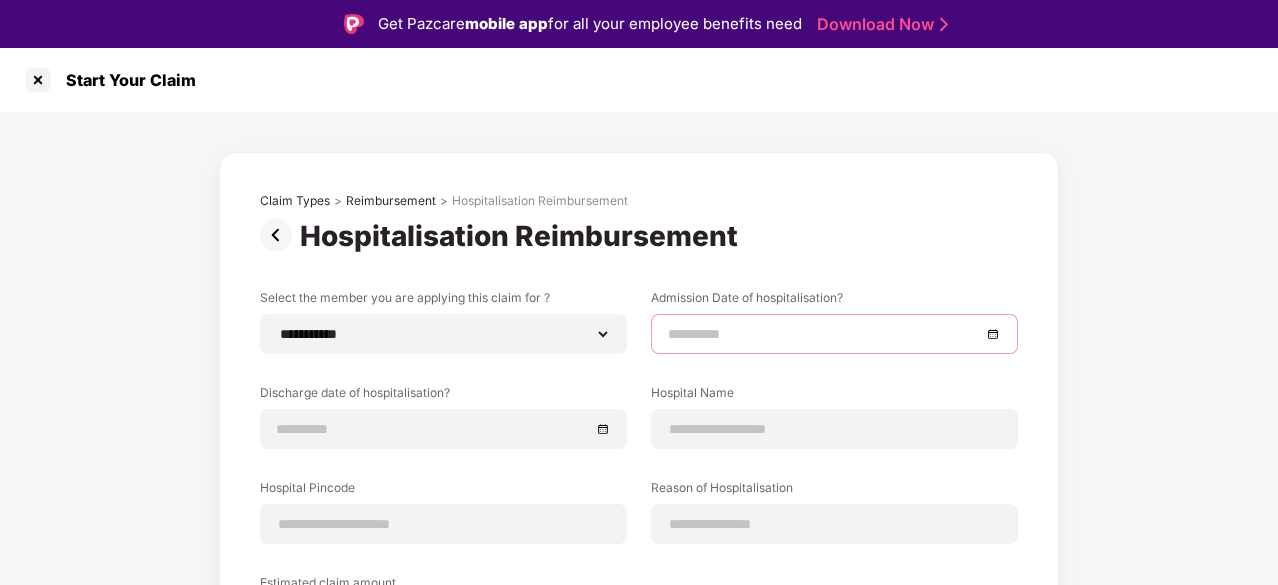 click at bounding box center (834, 334) 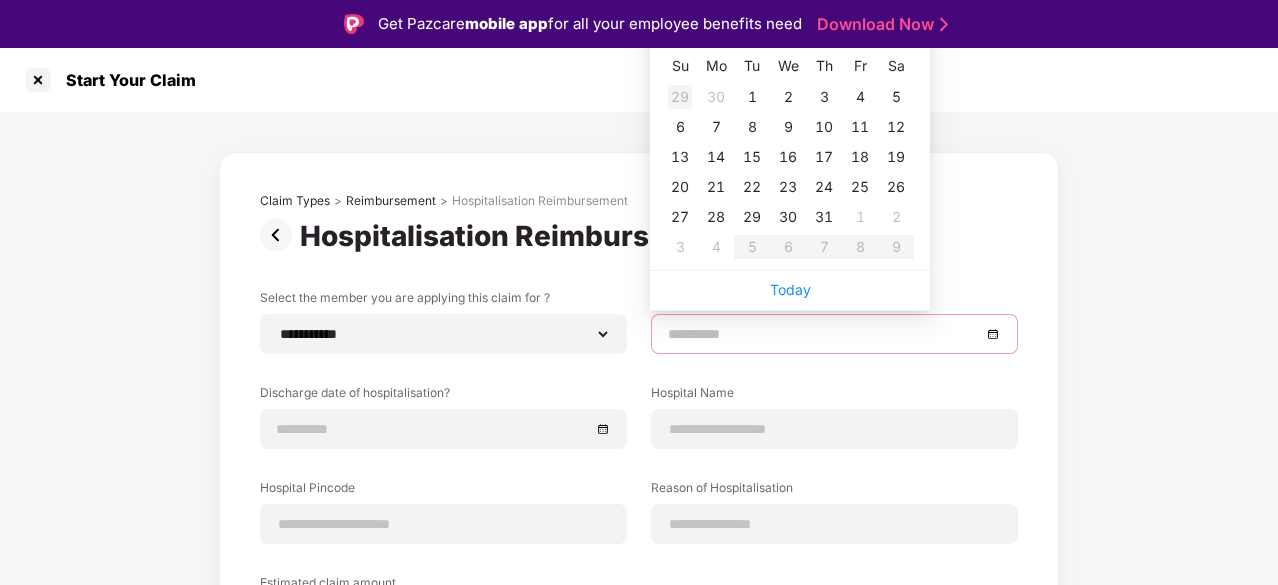 click on "29" at bounding box center (680, 97) 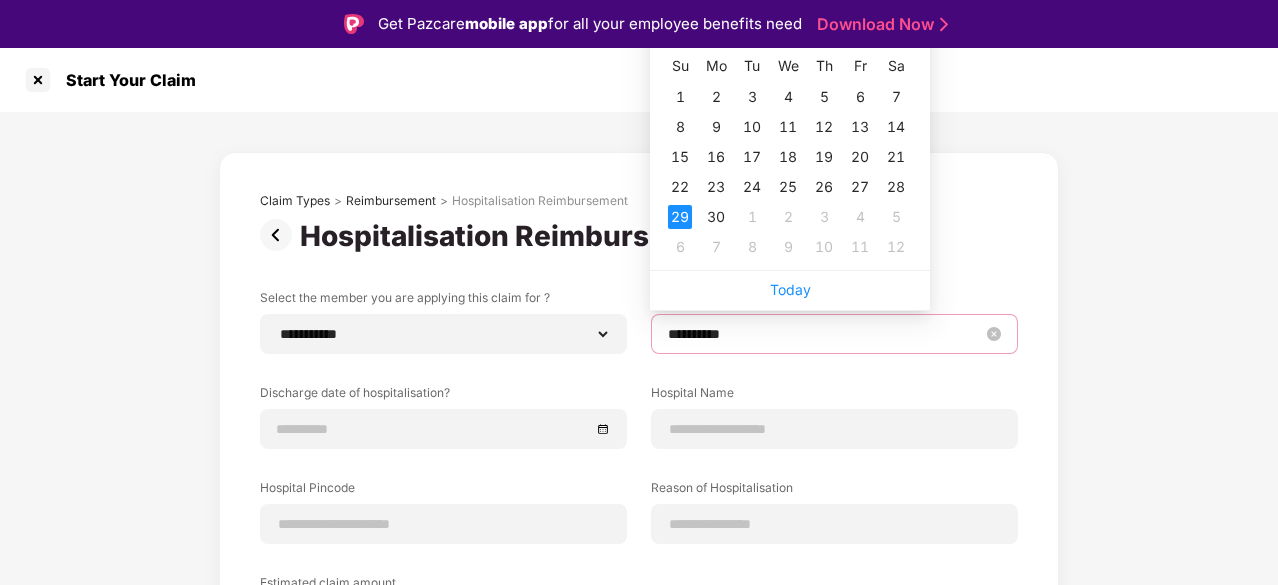 click on "**********" at bounding box center (824, 334) 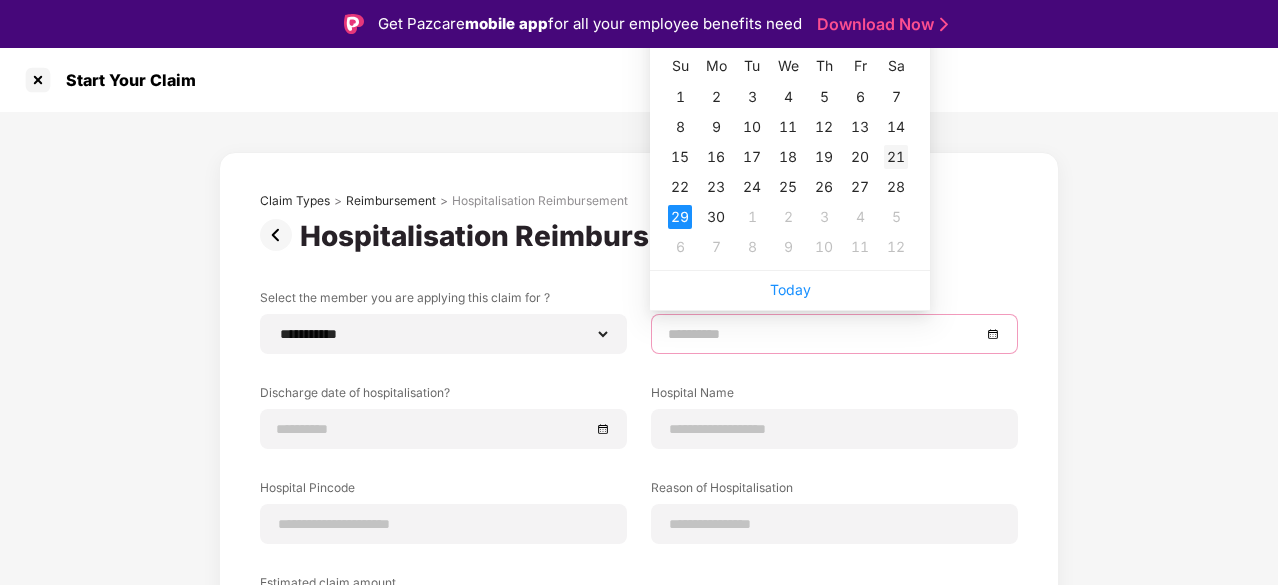 type on "**********" 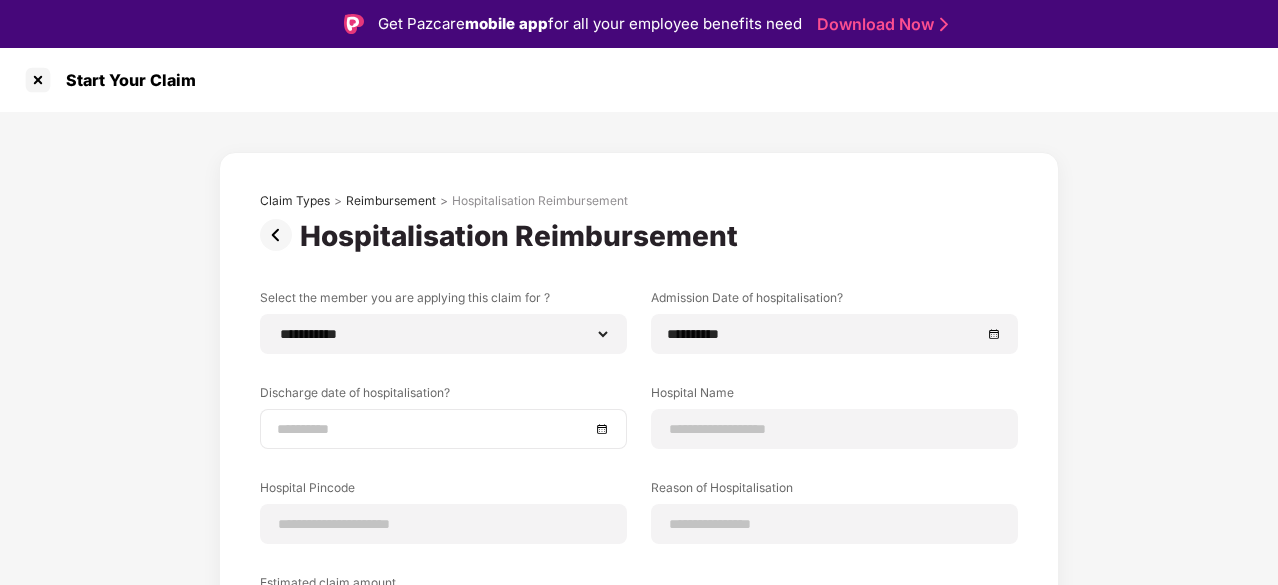 click at bounding box center [443, 429] 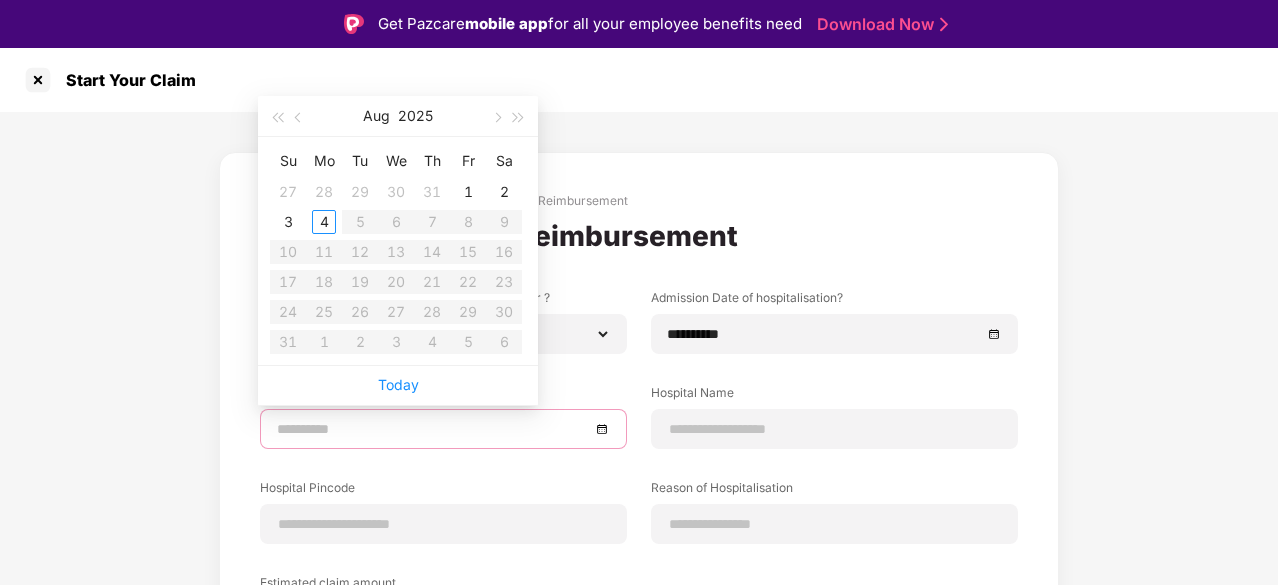 type on "**********" 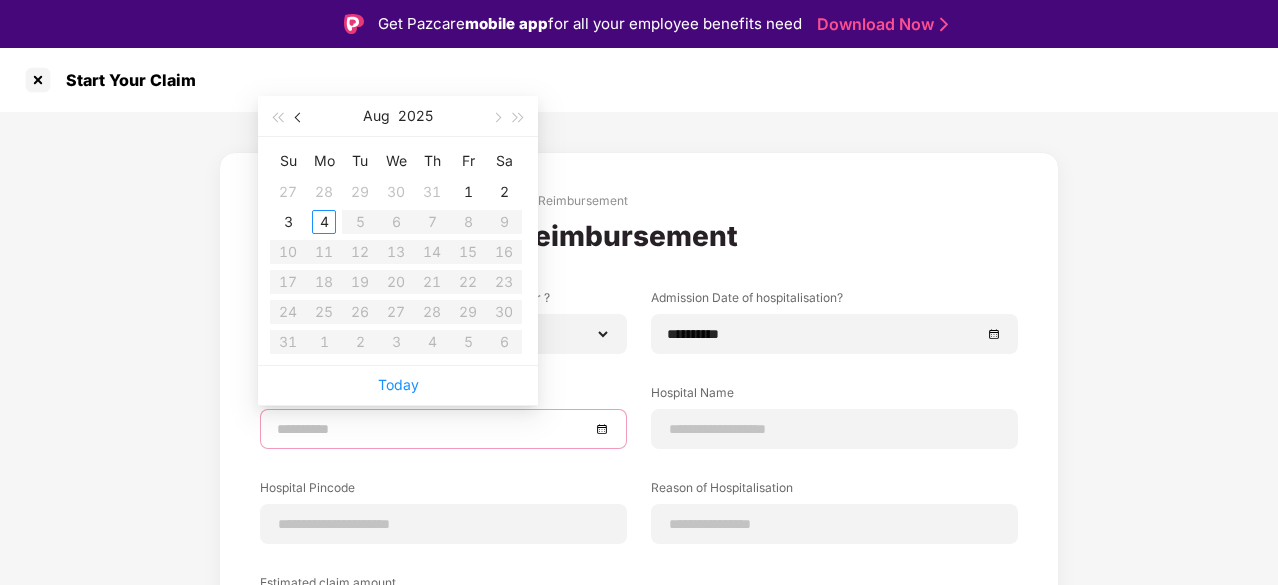 click at bounding box center (299, 116) 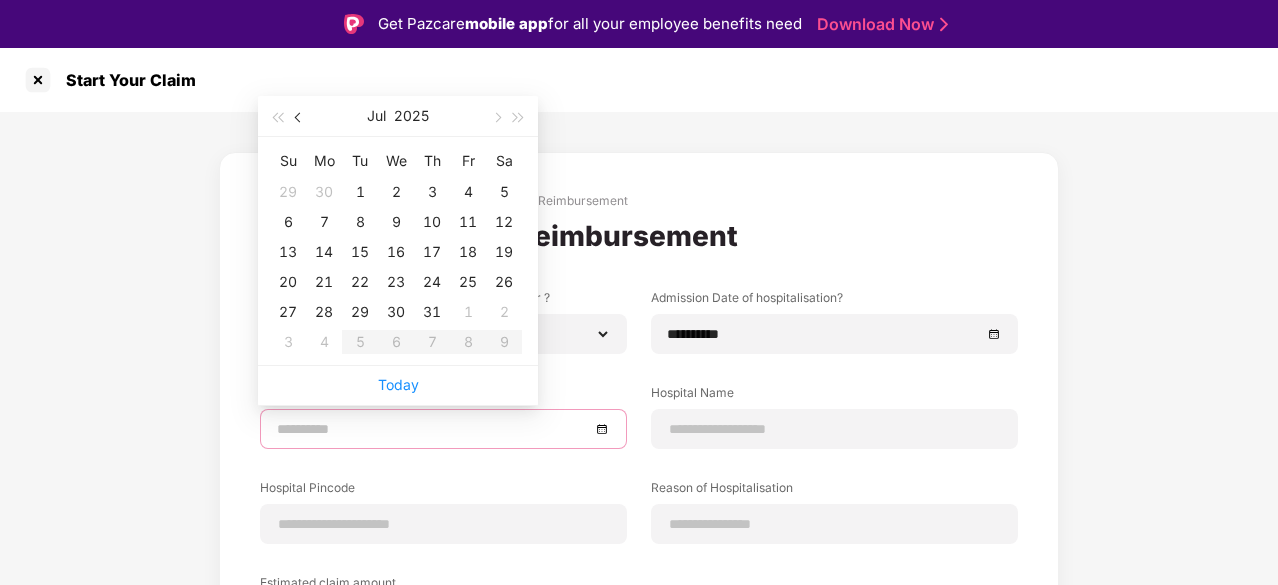 click at bounding box center (299, 116) 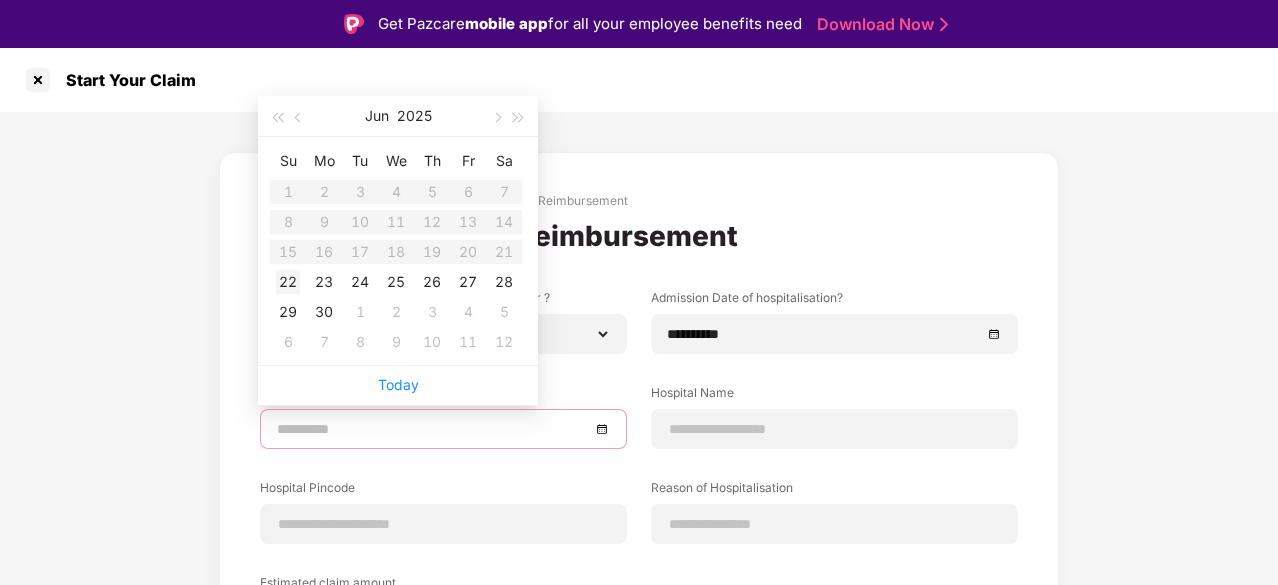 type on "**********" 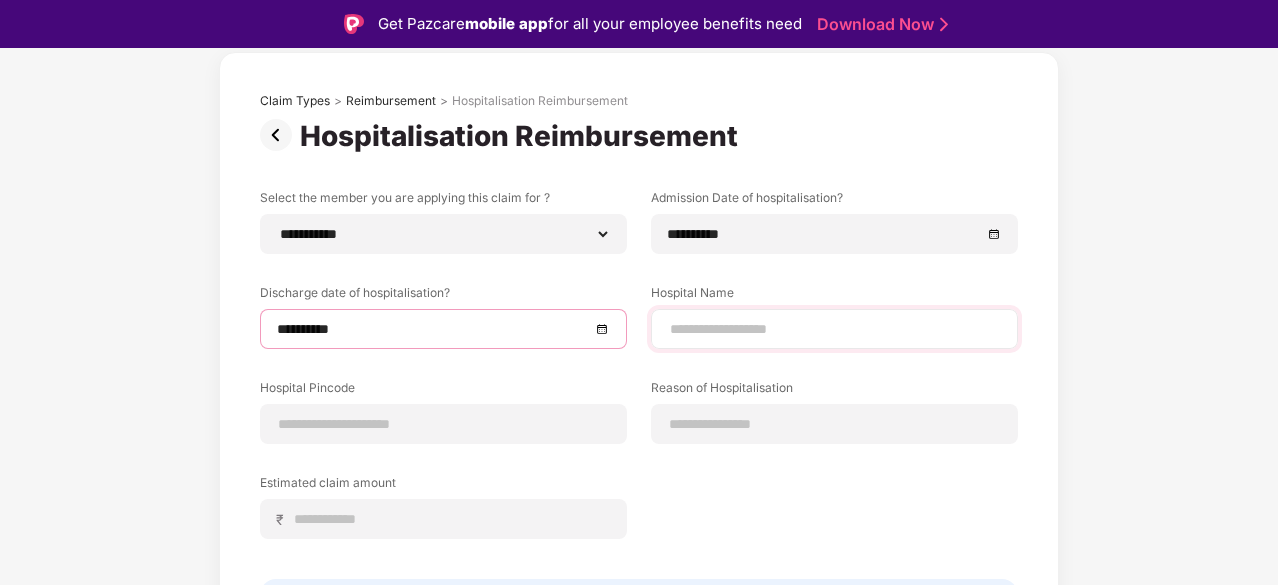 scroll, scrollTop: 101, scrollLeft: 0, axis: vertical 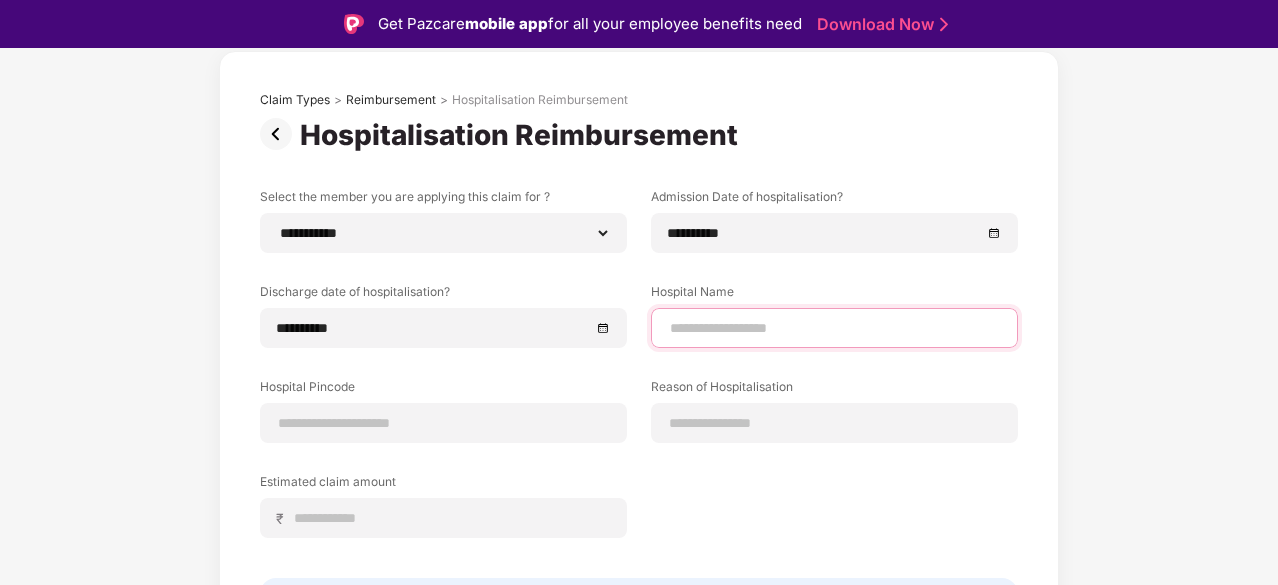 click at bounding box center [834, 328] 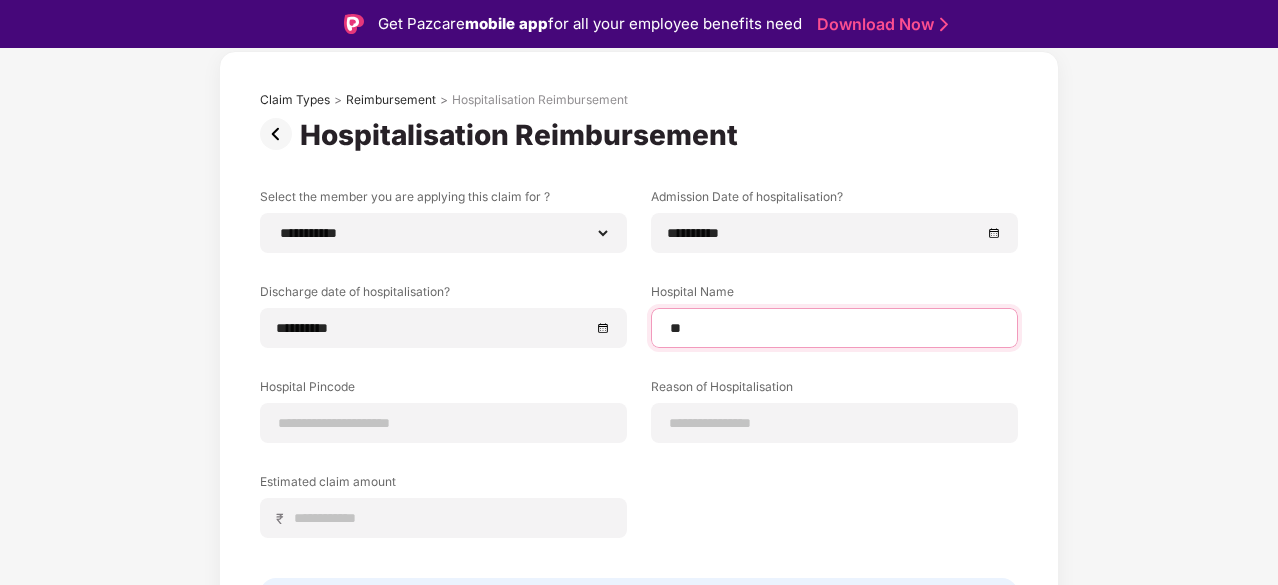 type on "*" 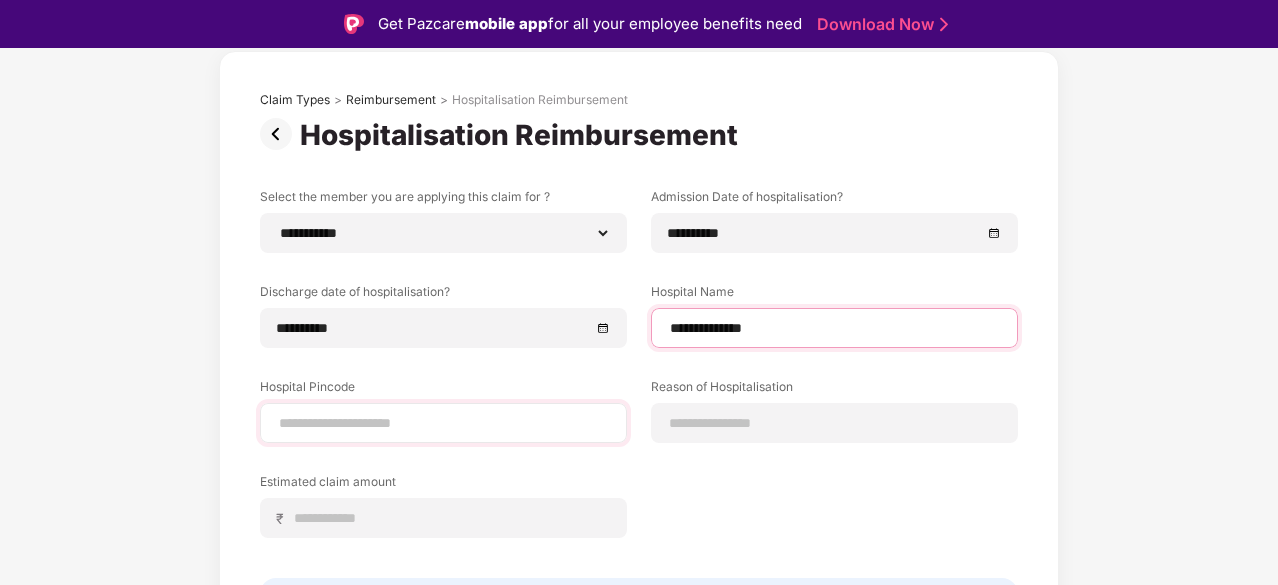 type on "**********" 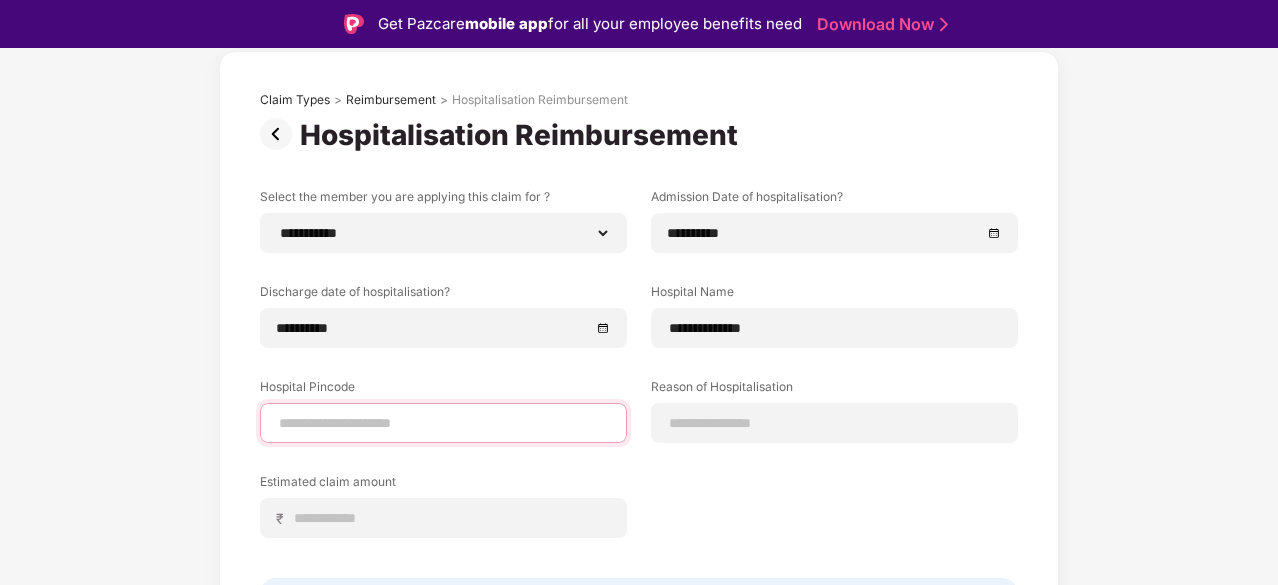click at bounding box center (443, 423) 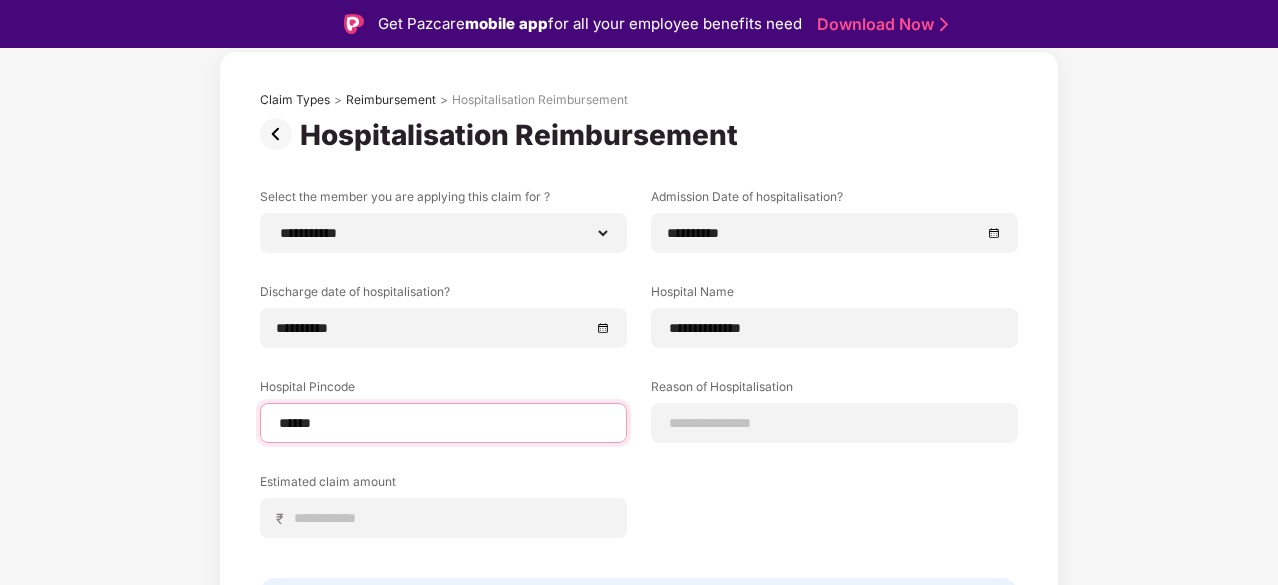 type on "******" 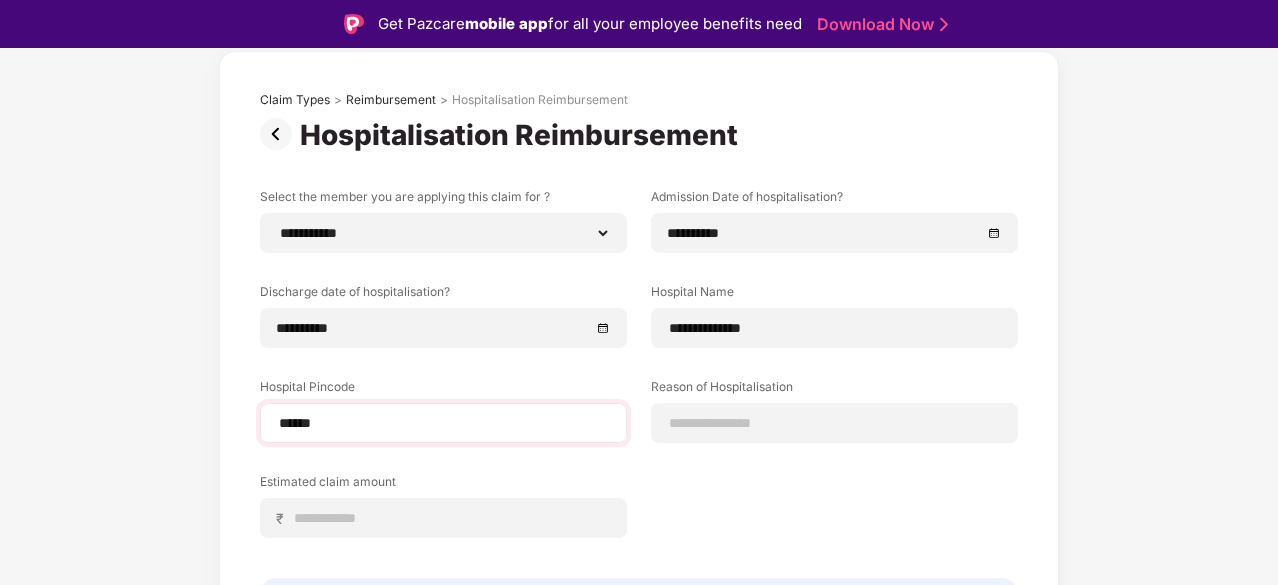 select on "********" 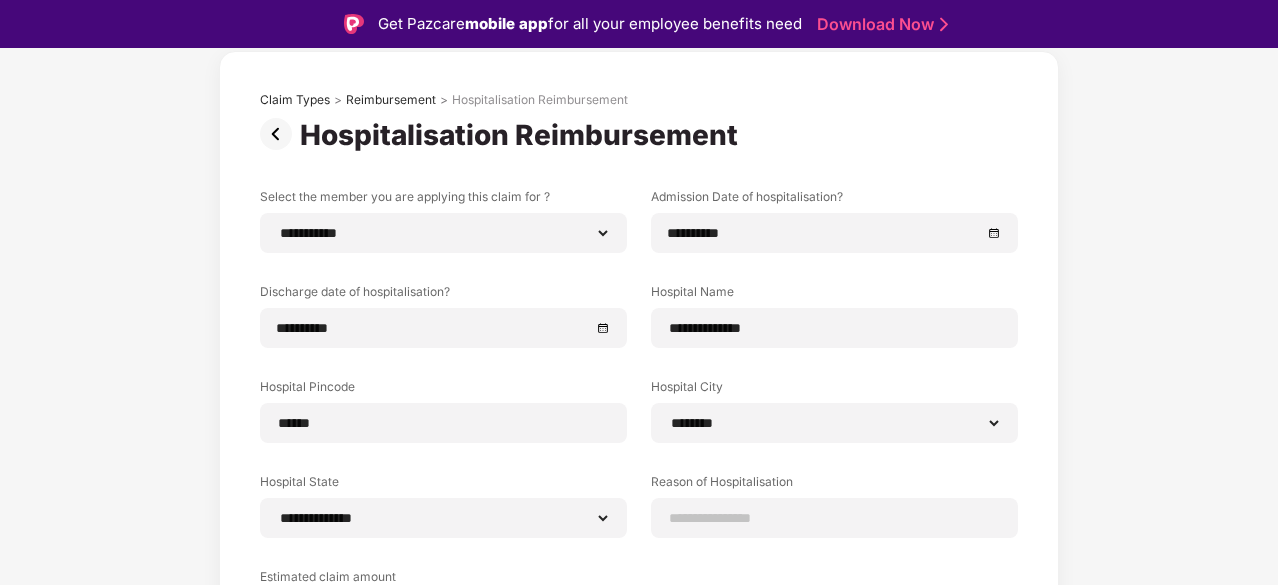 scroll, scrollTop: 325, scrollLeft: 0, axis: vertical 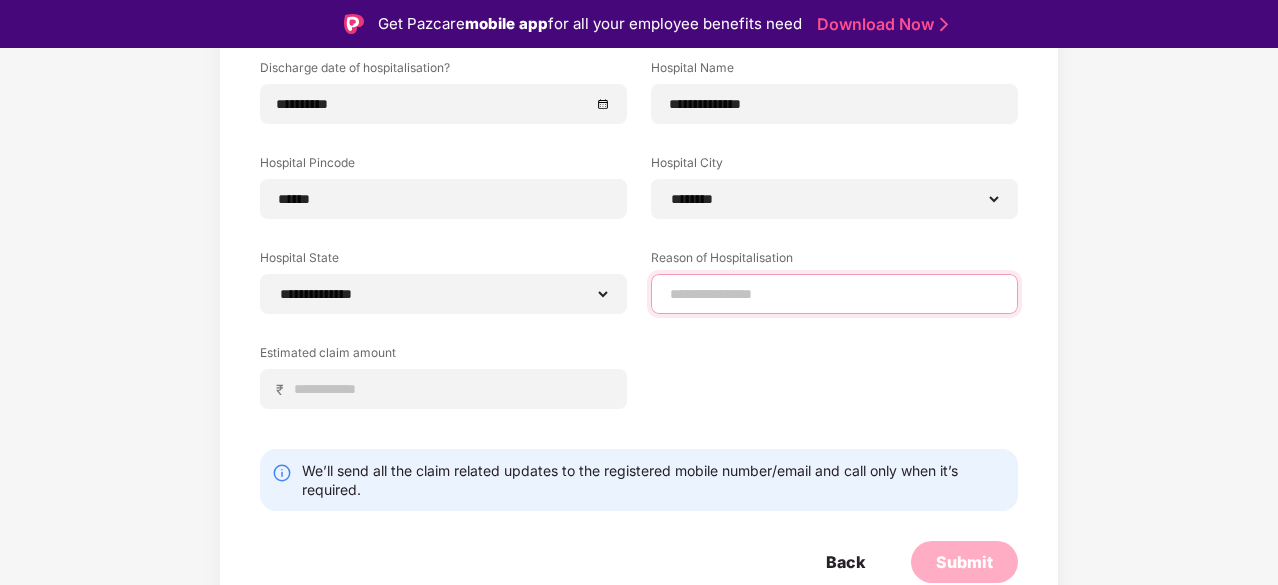 click at bounding box center (834, 294) 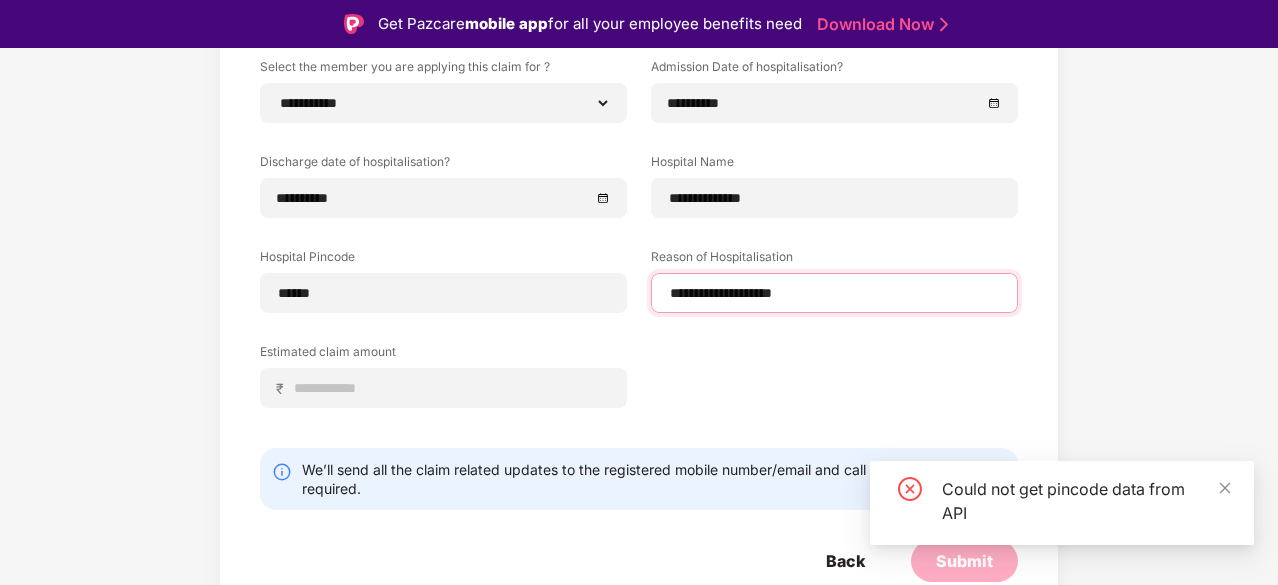 scroll, scrollTop: 251, scrollLeft: 0, axis: vertical 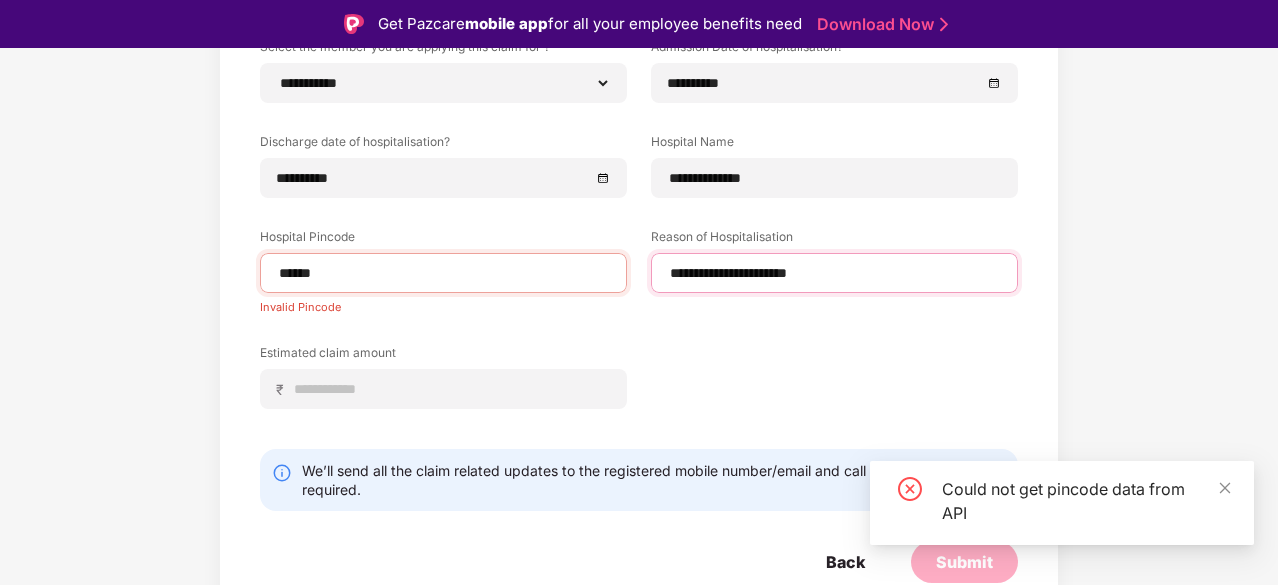 type on "**********" 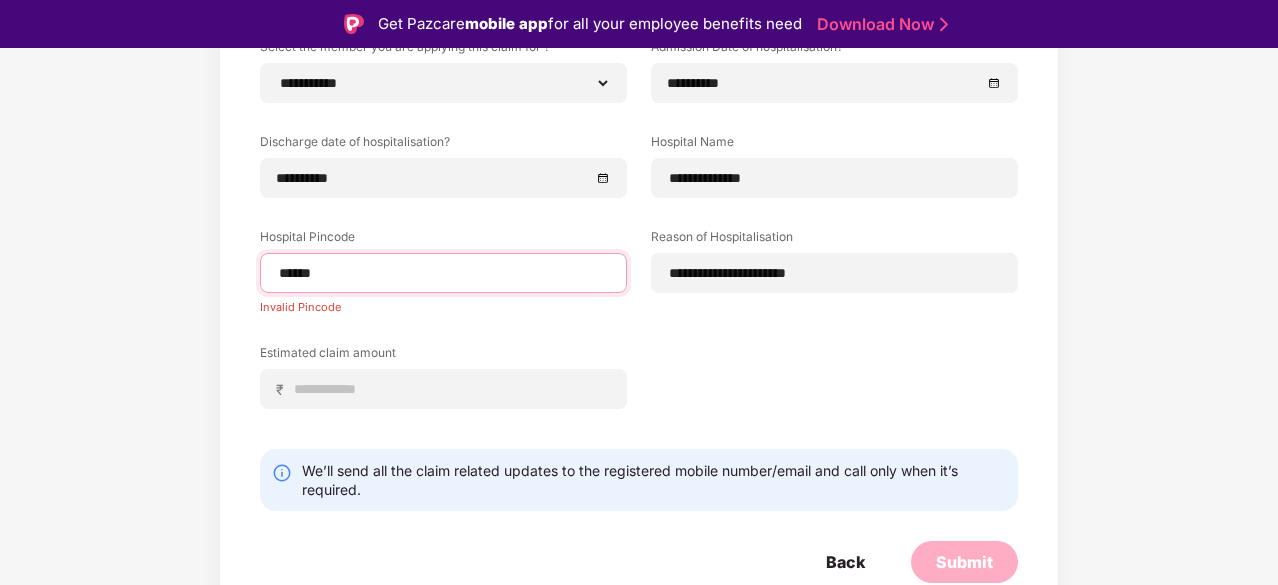 click on "******" at bounding box center (443, 273) 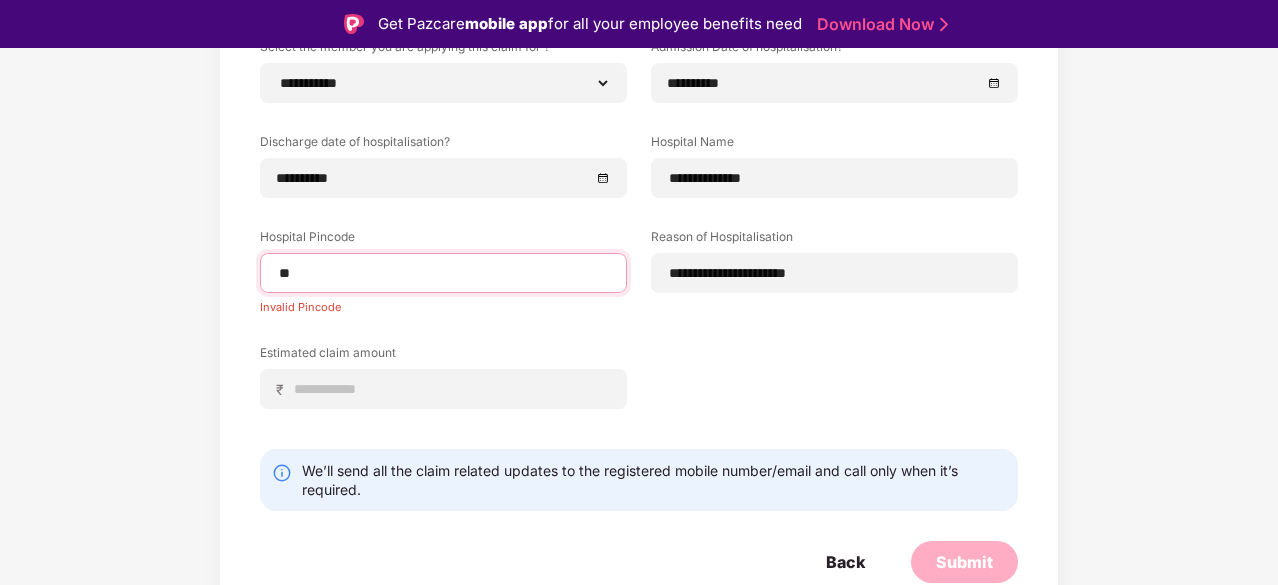 type on "*" 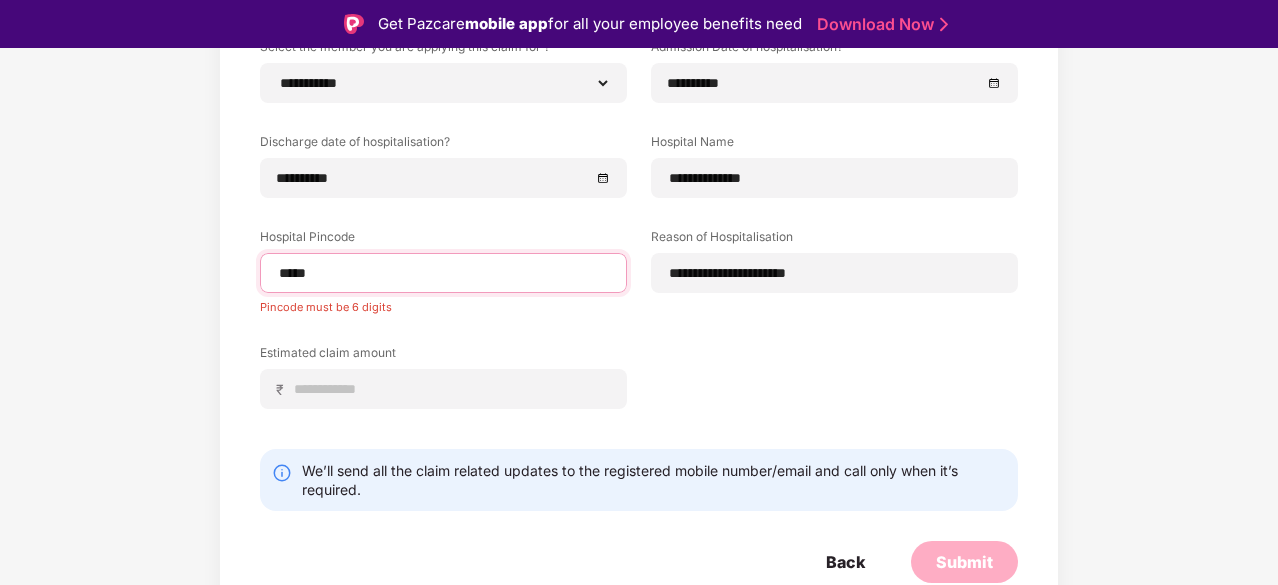 type on "******" 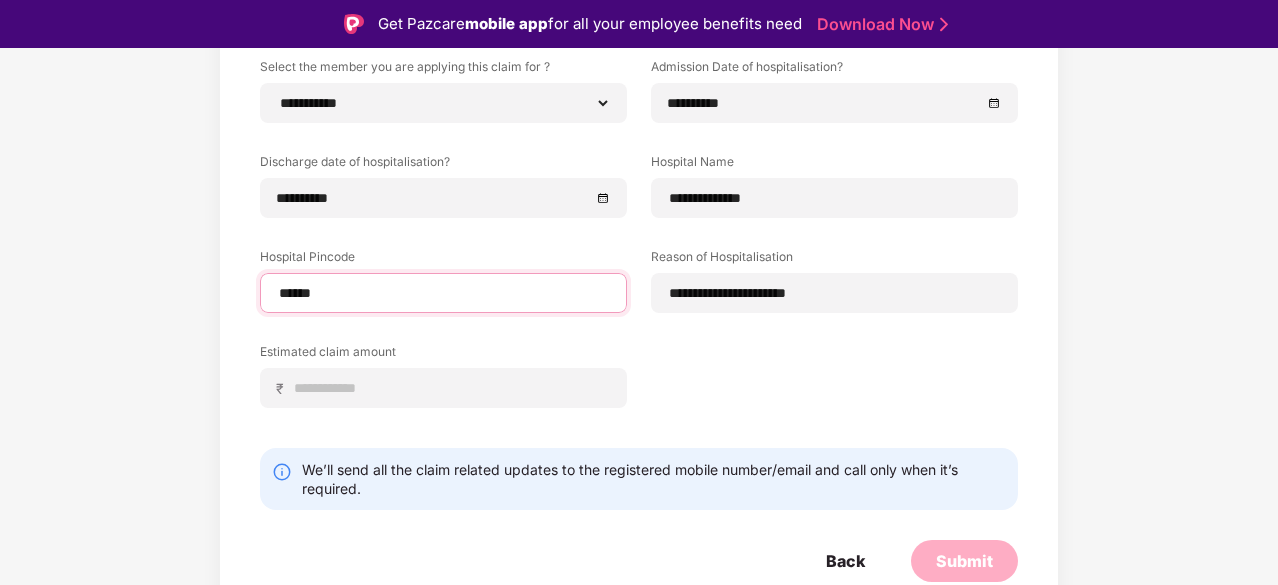 scroll, scrollTop: 230, scrollLeft: 0, axis: vertical 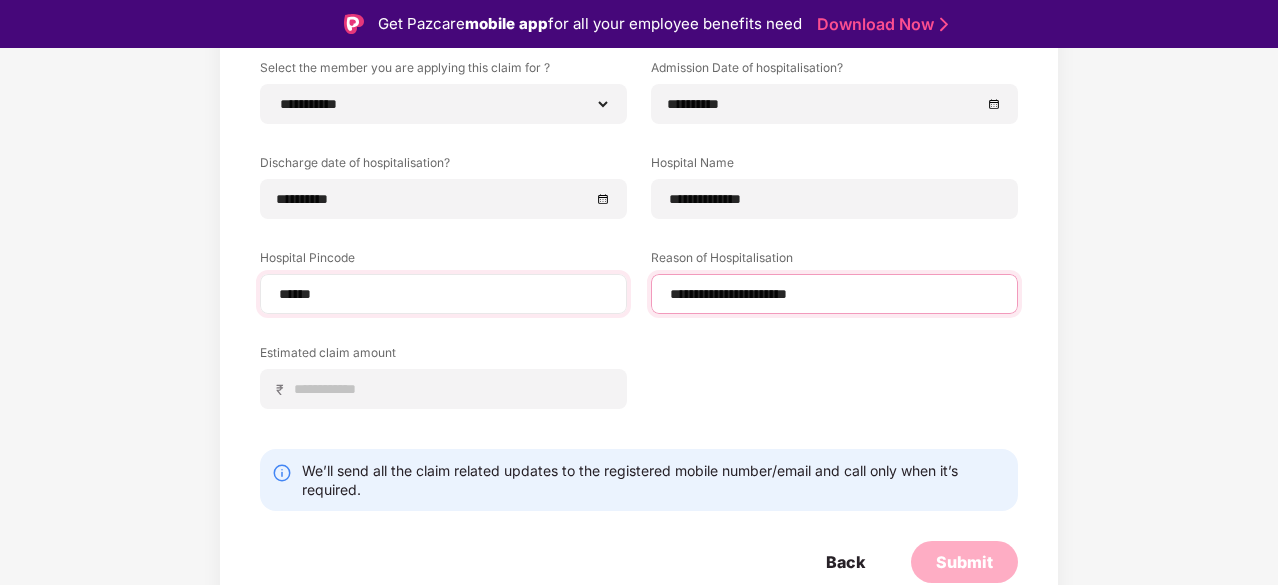 select on "********" 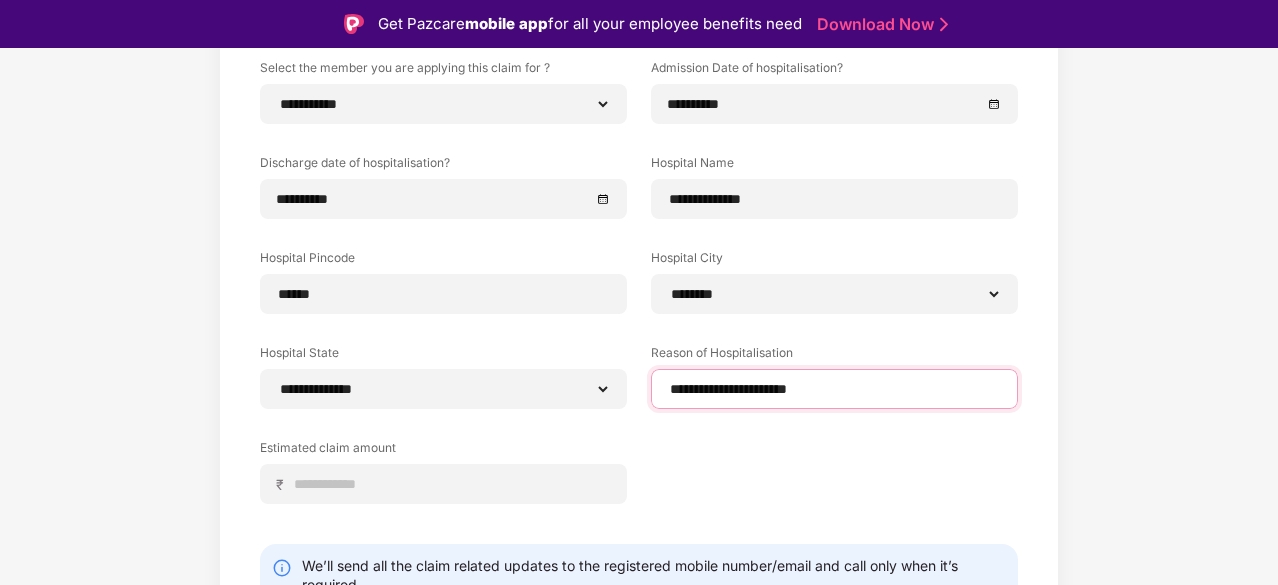 click on "**********" at bounding box center (834, 389) 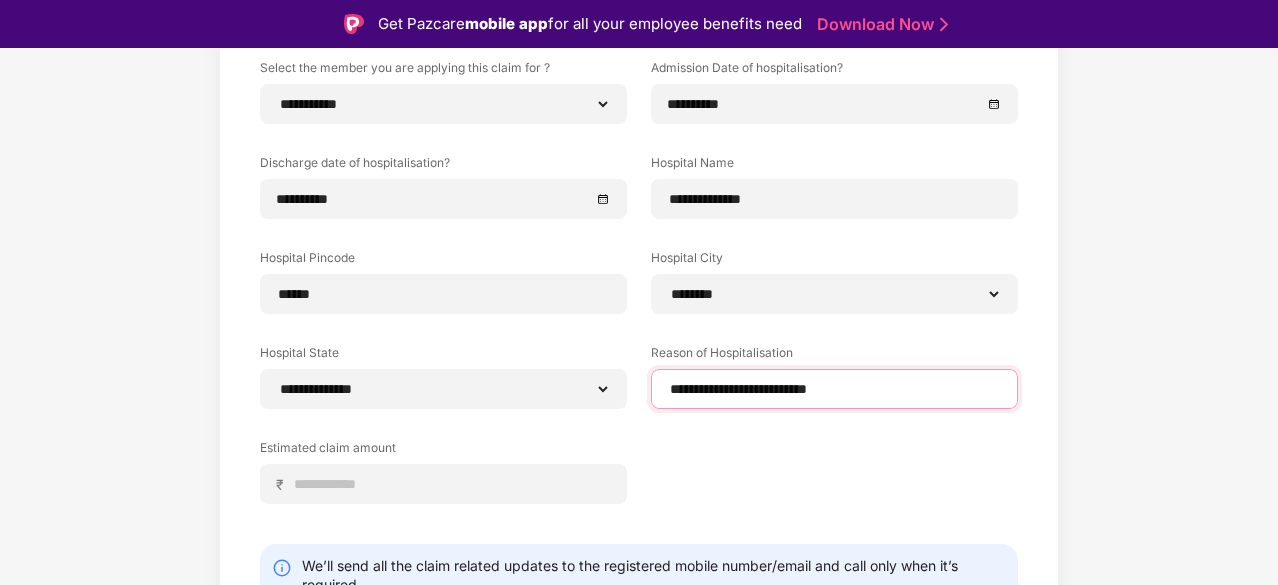 type on "**********" 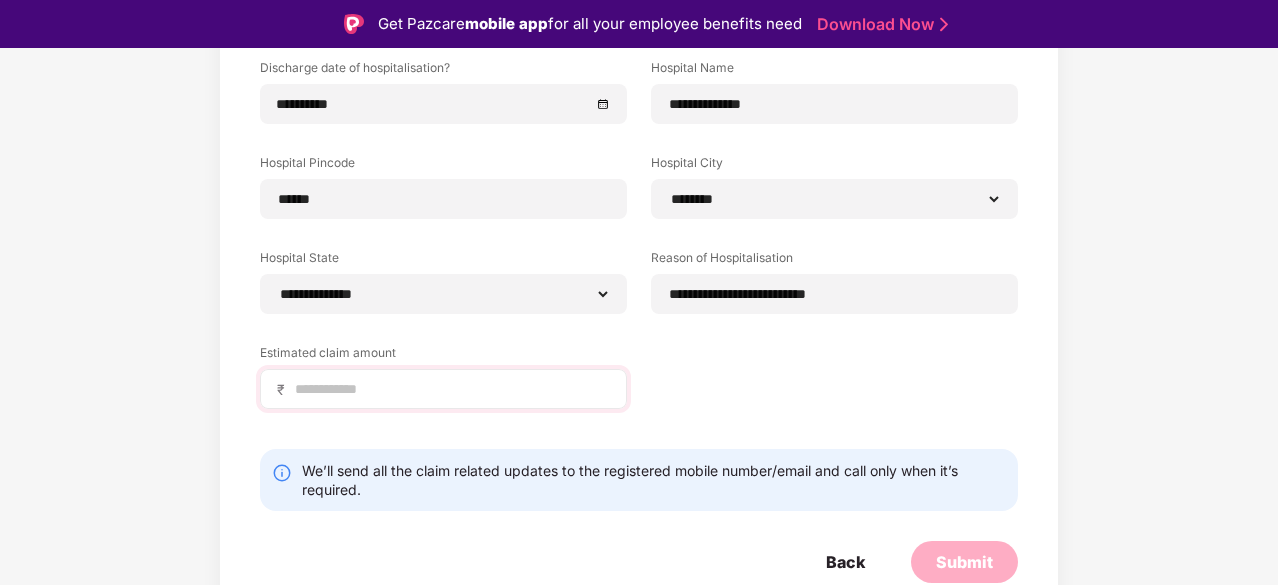 click on "₹" at bounding box center (443, 389) 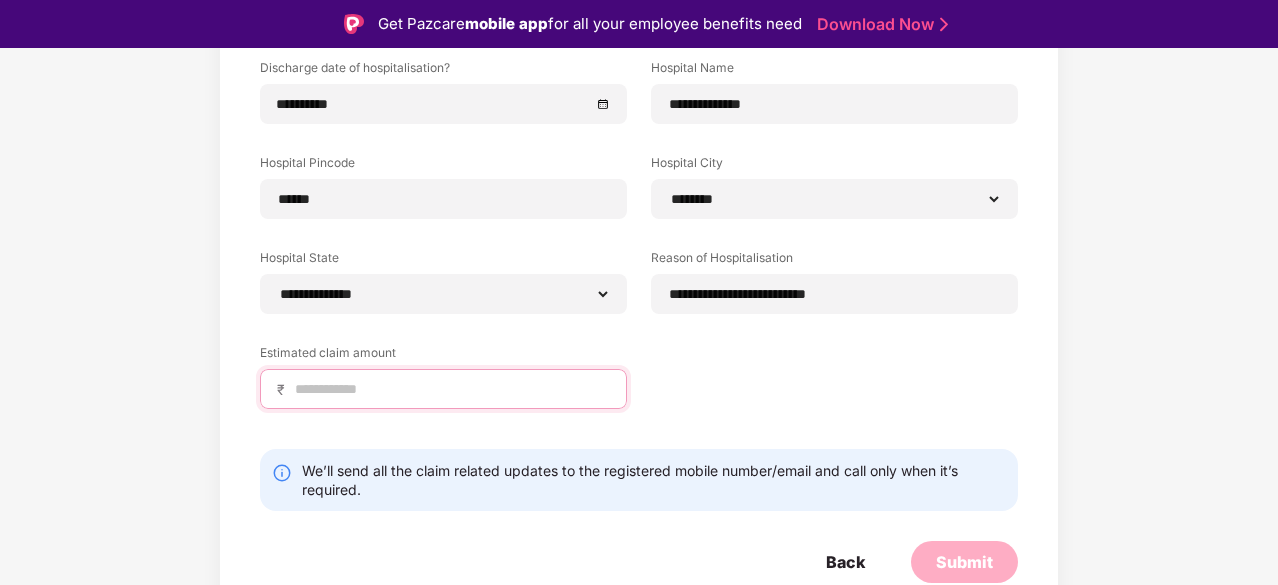 click at bounding box center (451, 389) 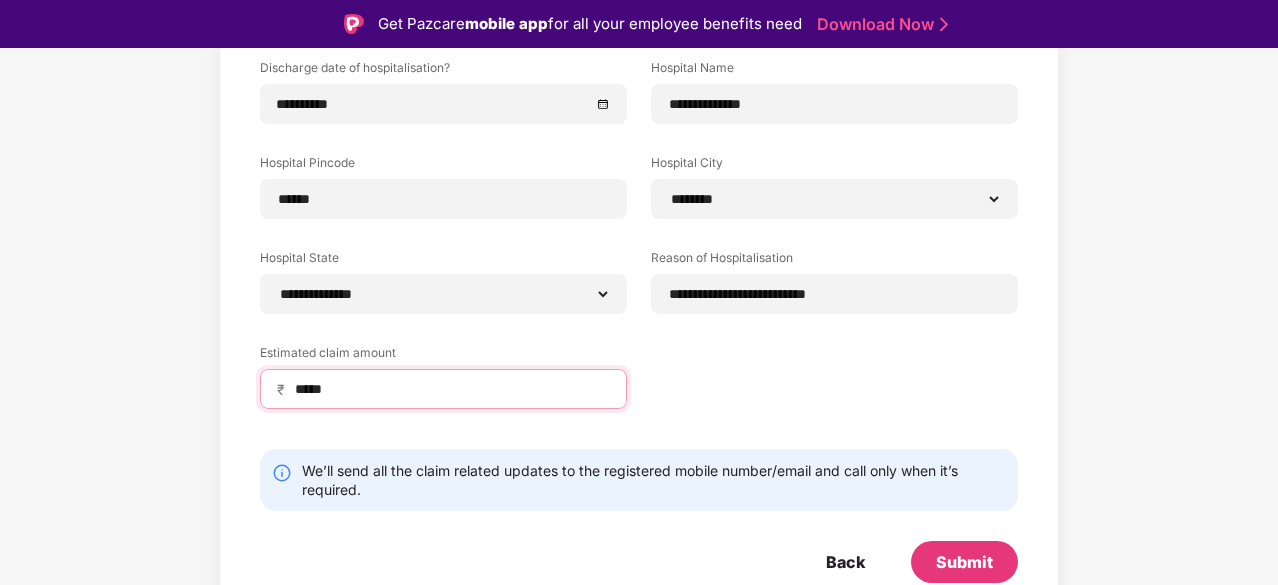 scroll, scrollTop: 48, scrollLeft: 0, axis: vertical 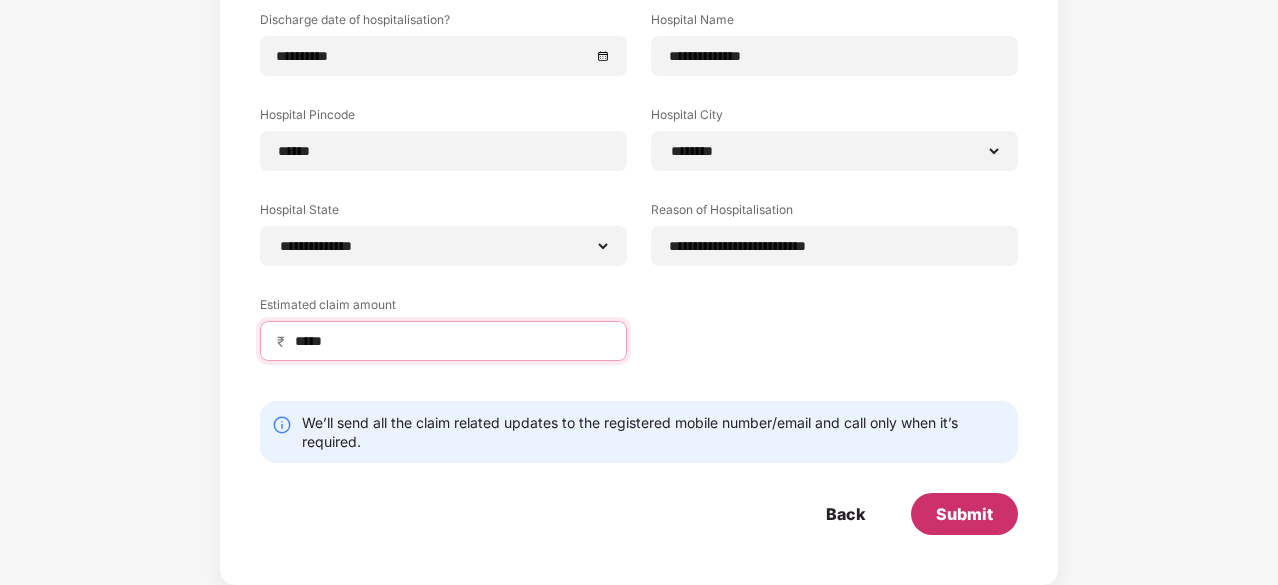 type on "*****" 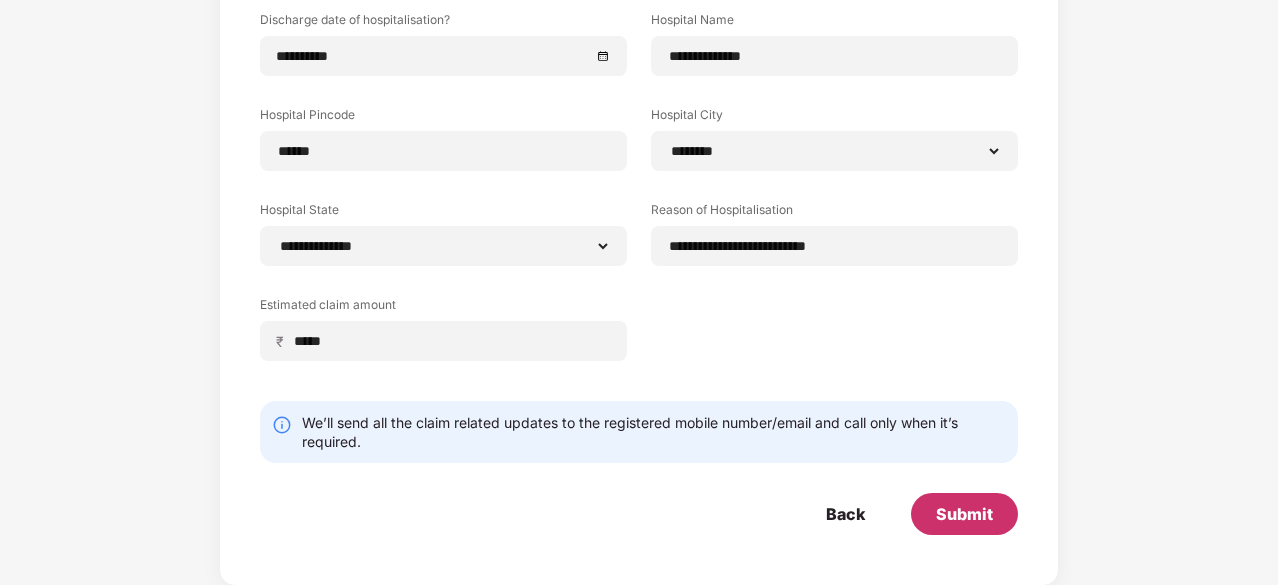 click on "Submit" at bounding box center (964, 514) 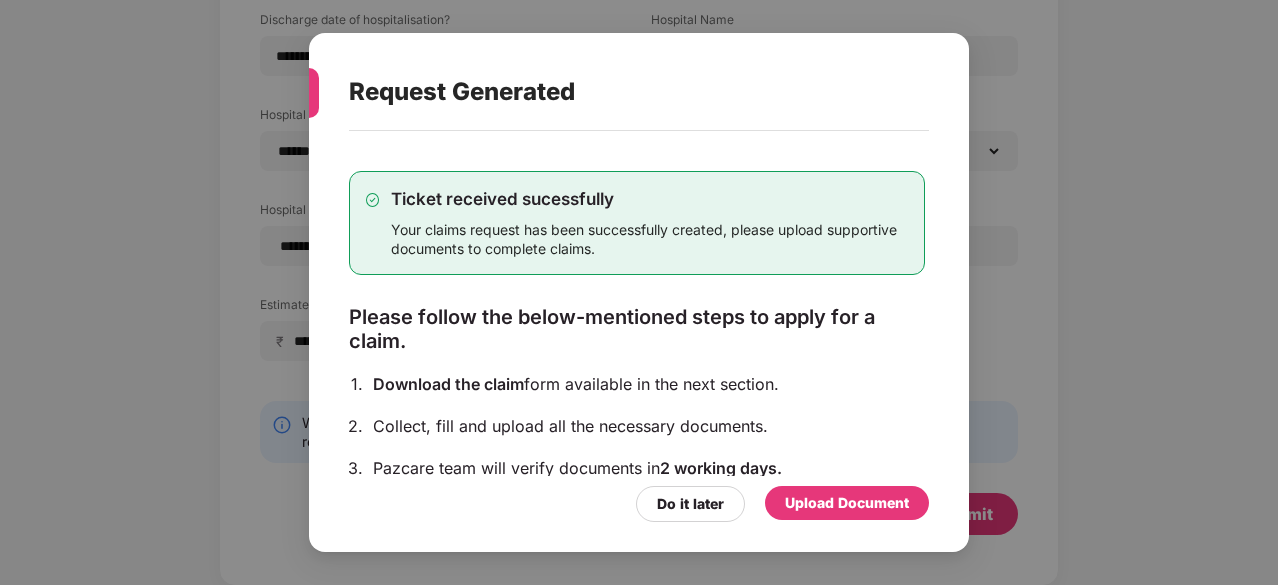 scroll, scrollTop: 33, scrollLeft: 0, axis: vertical 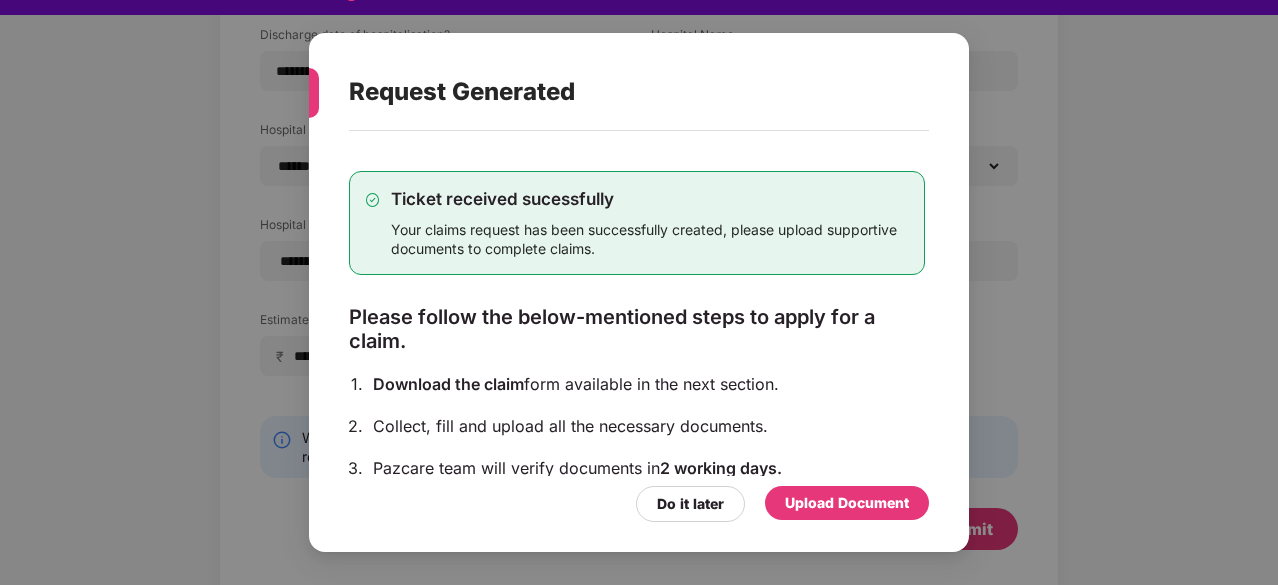 click on "Upload Document" at bounding box center [847, 503] 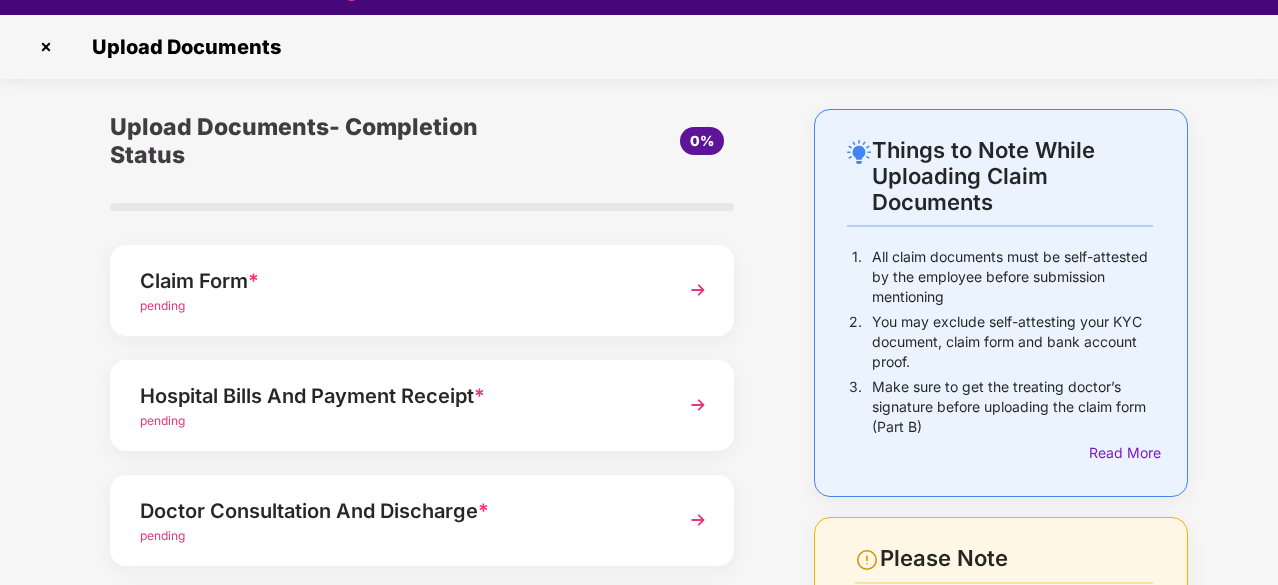 scroll, scrollTop: 115, scrollLeft: 0, axis: vertical 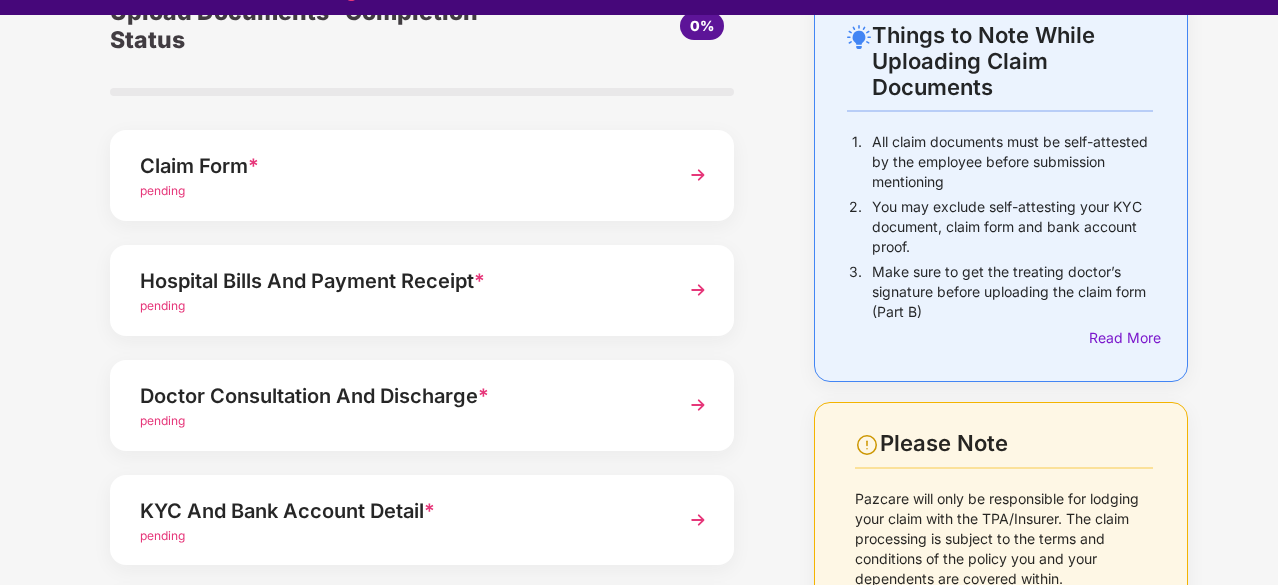 click on "Claim Form *" at bounding box center (398, 166) 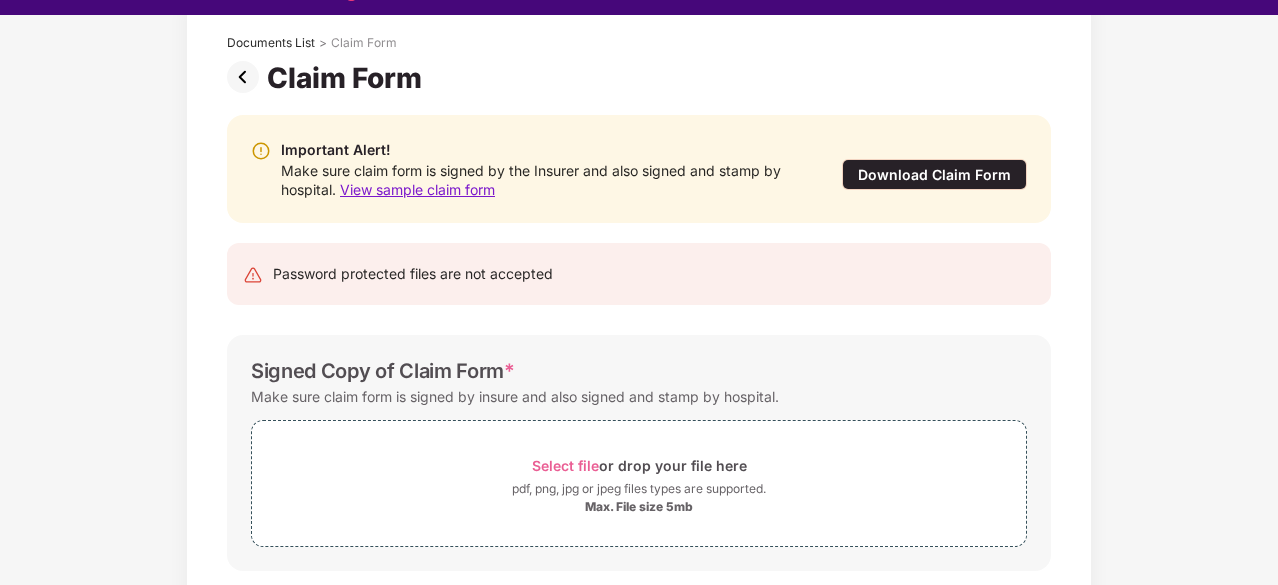 scroll, scrollTop: 0, scrollLeft: 0, axis: both 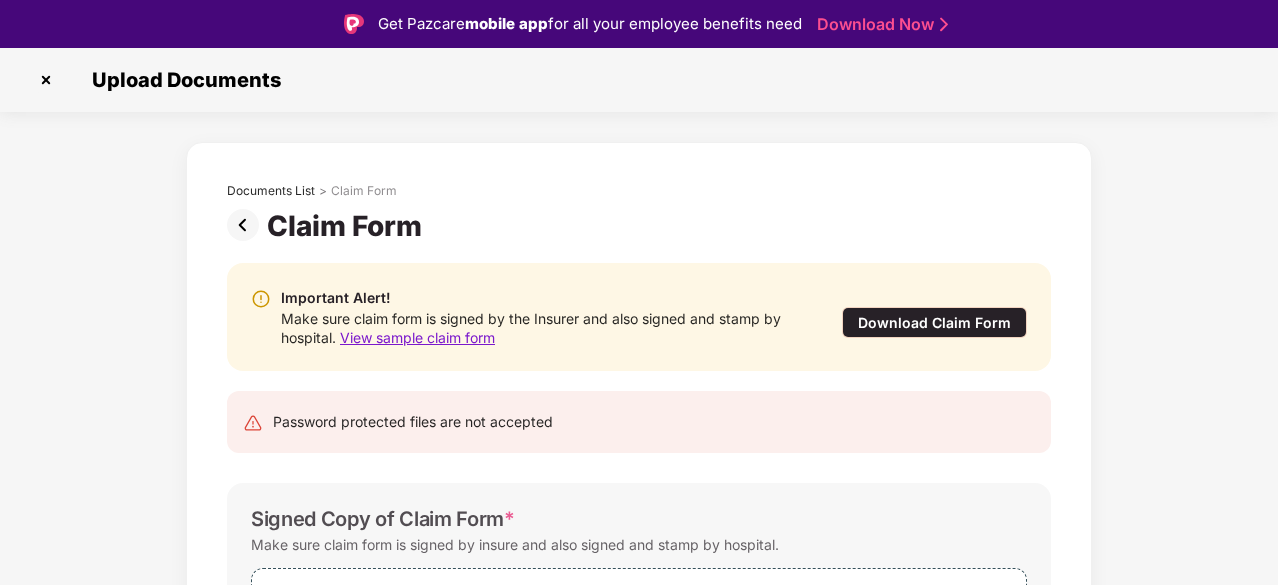 click at bounding box center (46, 80) 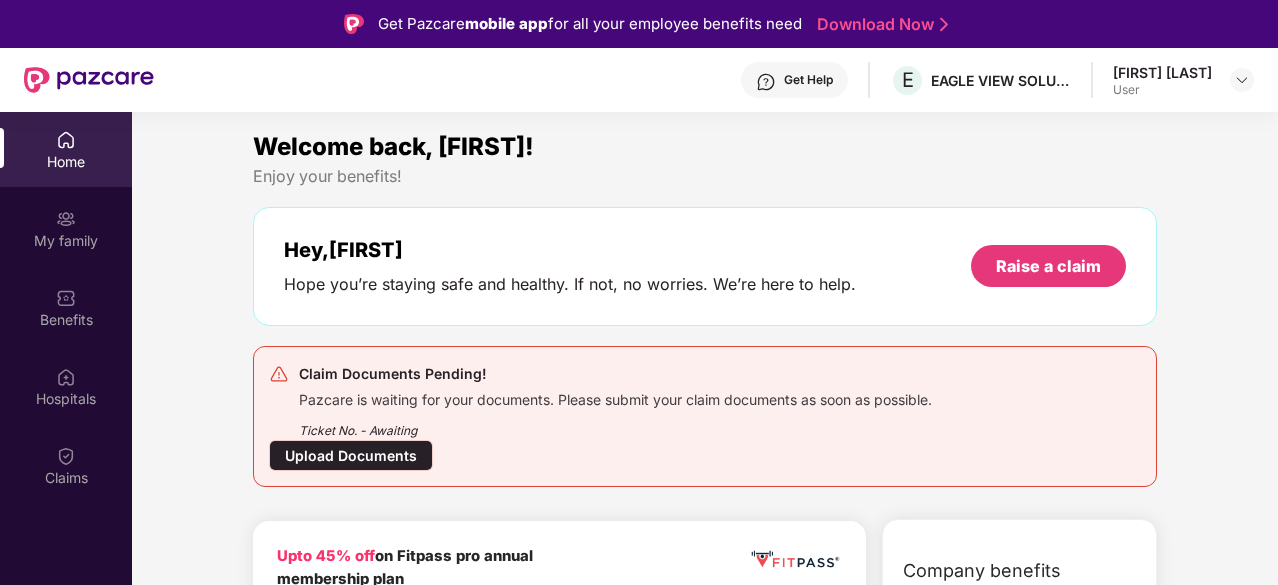 scroll, scrollTop: 0, scrollLeft: 0, axis: both 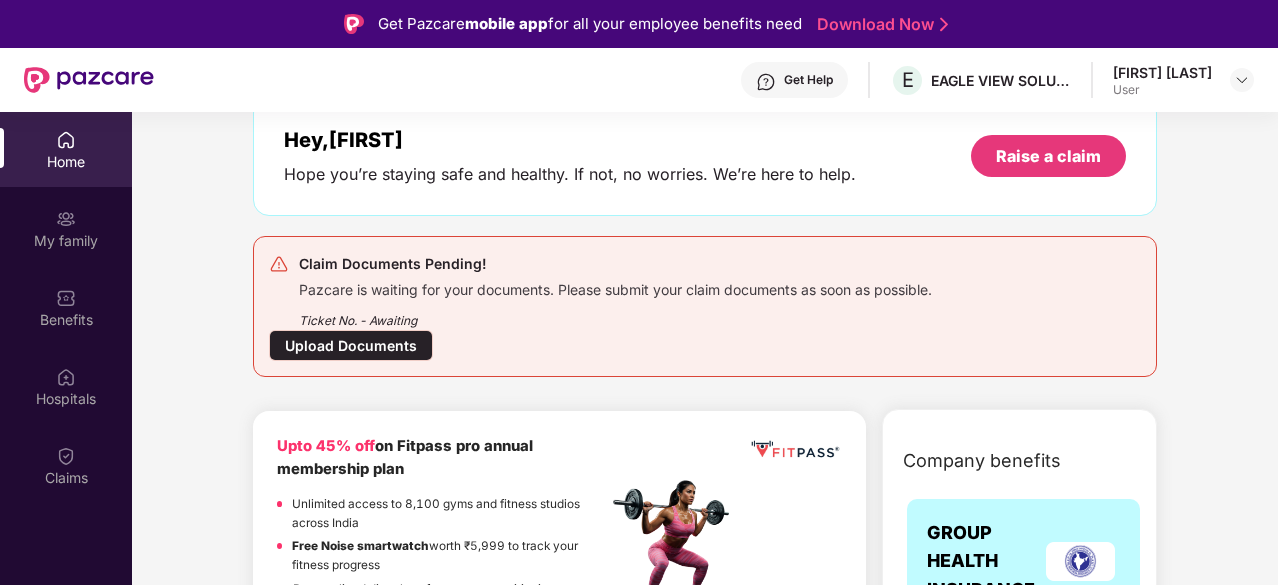 click on "Upload Documents" at bounding box center [351, 345] 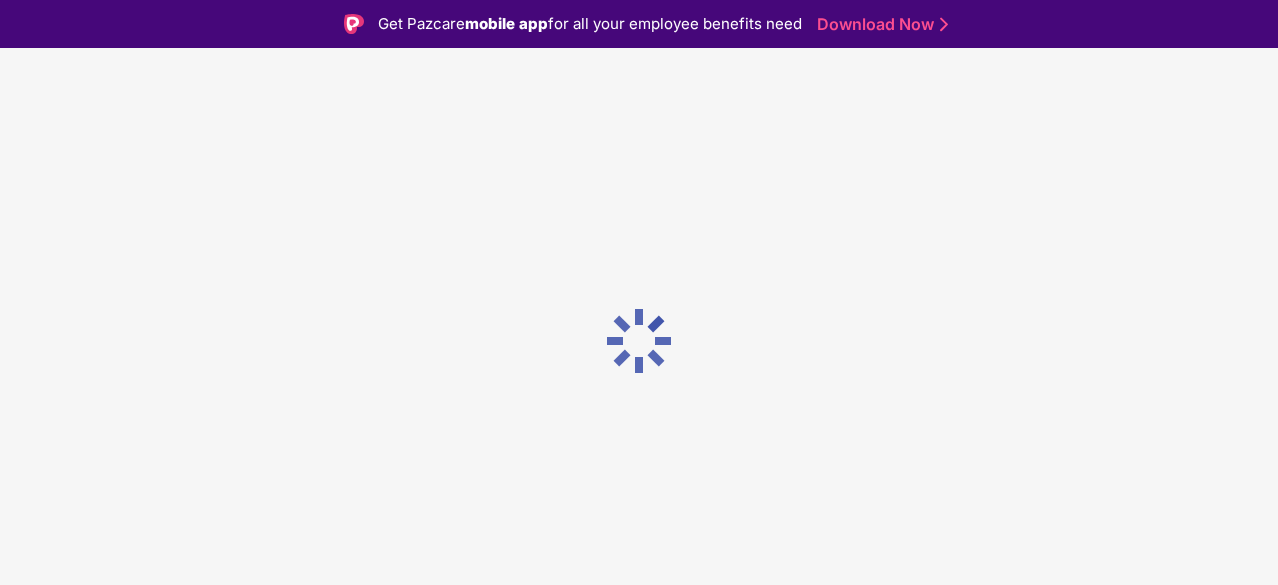 scroll, scrollTop: 0, scrollLeft: 0, axis: both 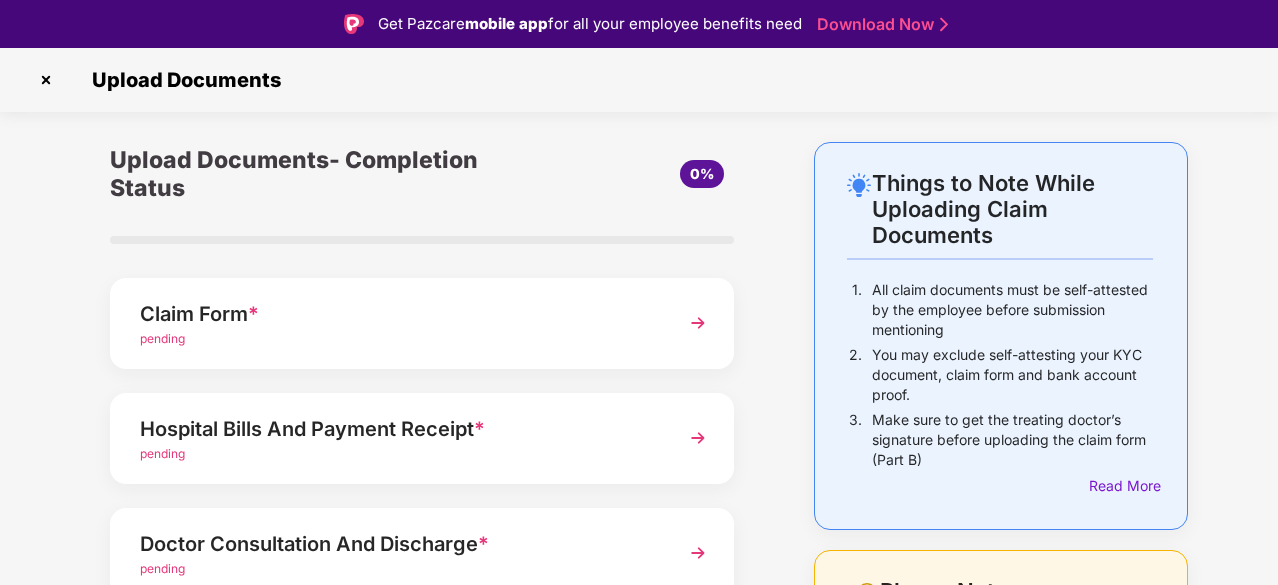 click on "pending" at bounding box center [398, 339] 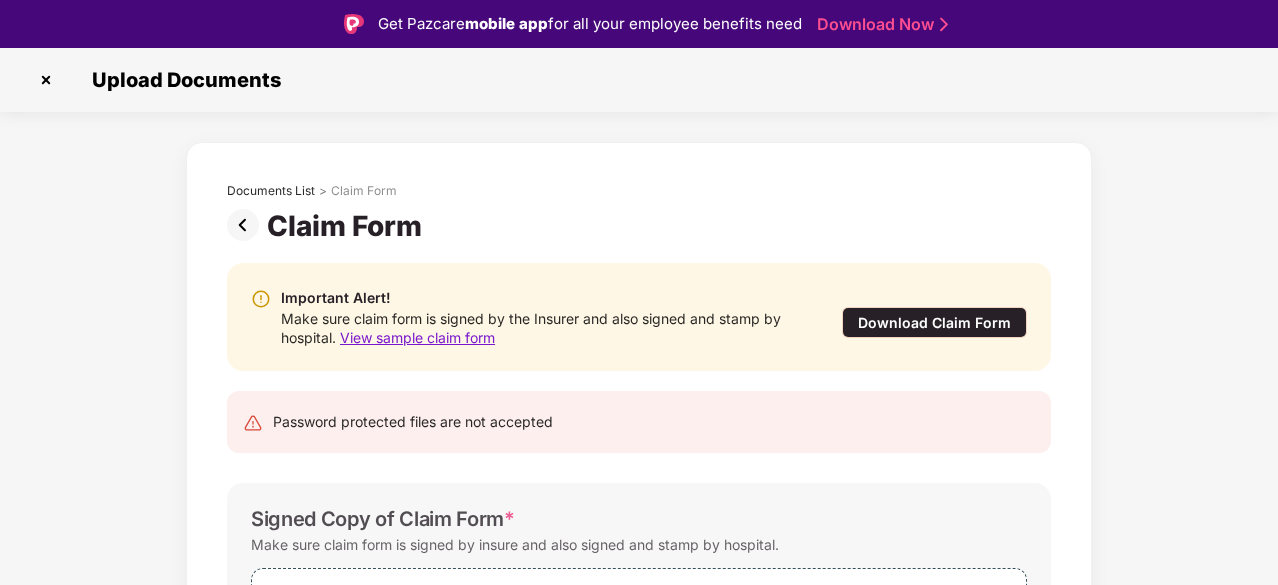 scroll, scrollTop: 205, scrollLeft: 0, axis: vertical 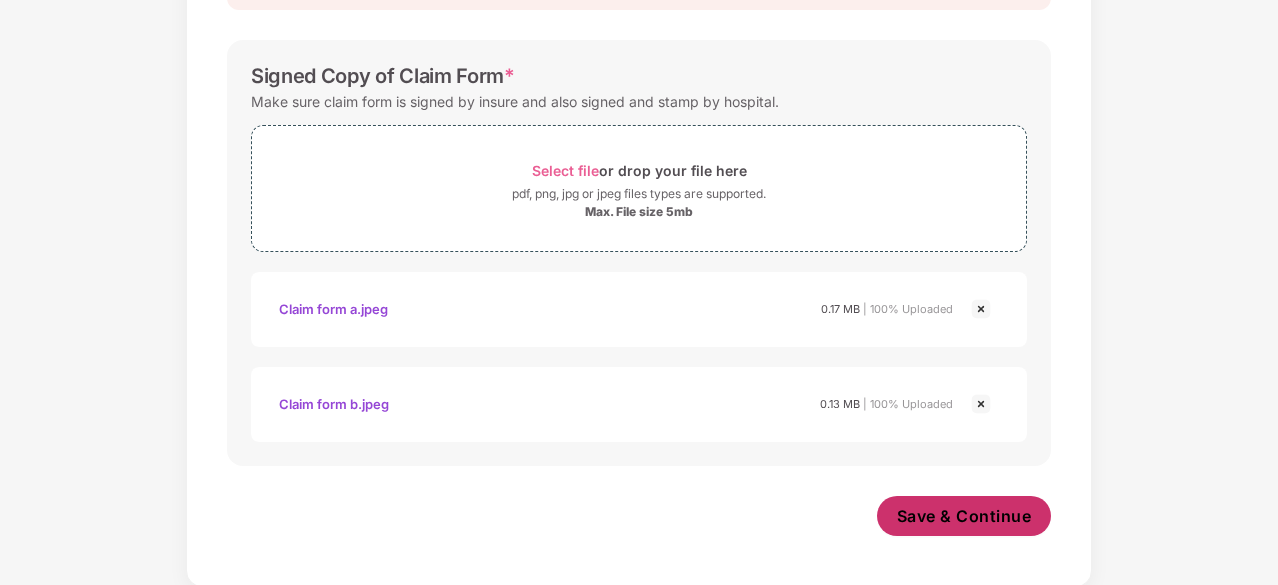 click on "Save & Continue" at bounding box center [964, 516] 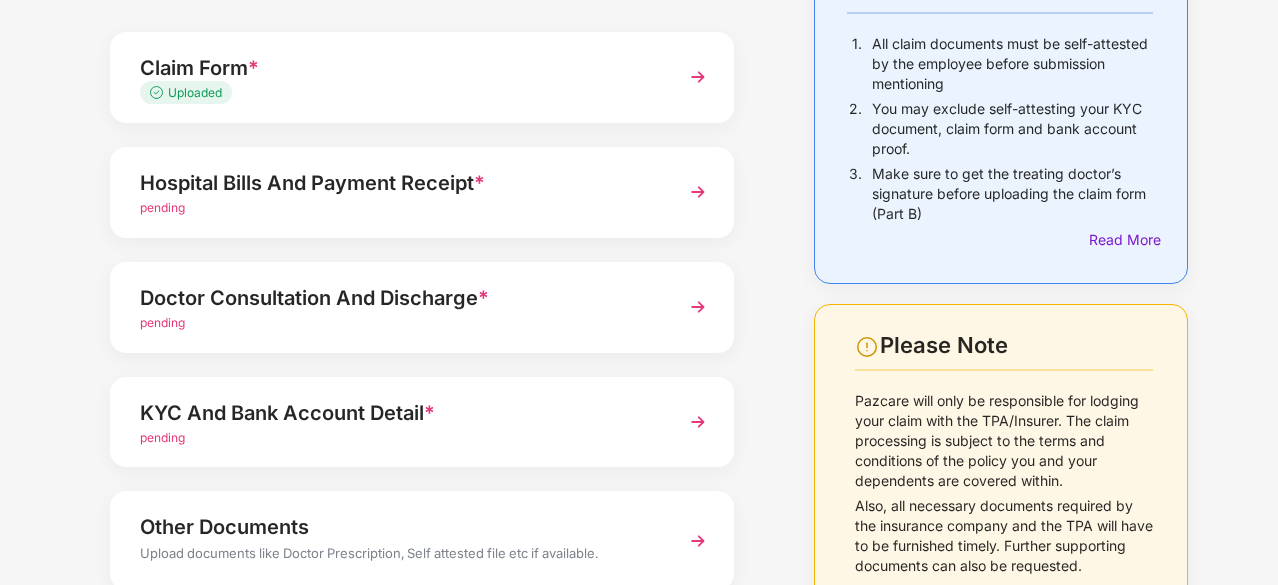 scroll, scrollTop: 198, scrollLeft: 0, axis: vertical 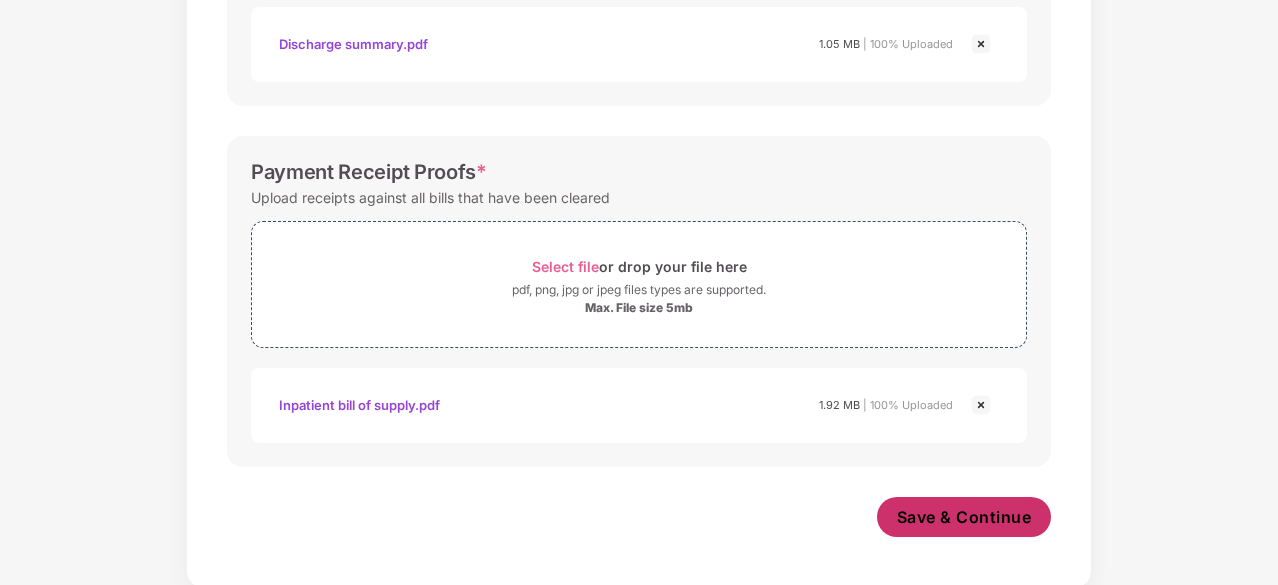 click on "Save & Continue" at bounding box center (964, 517) 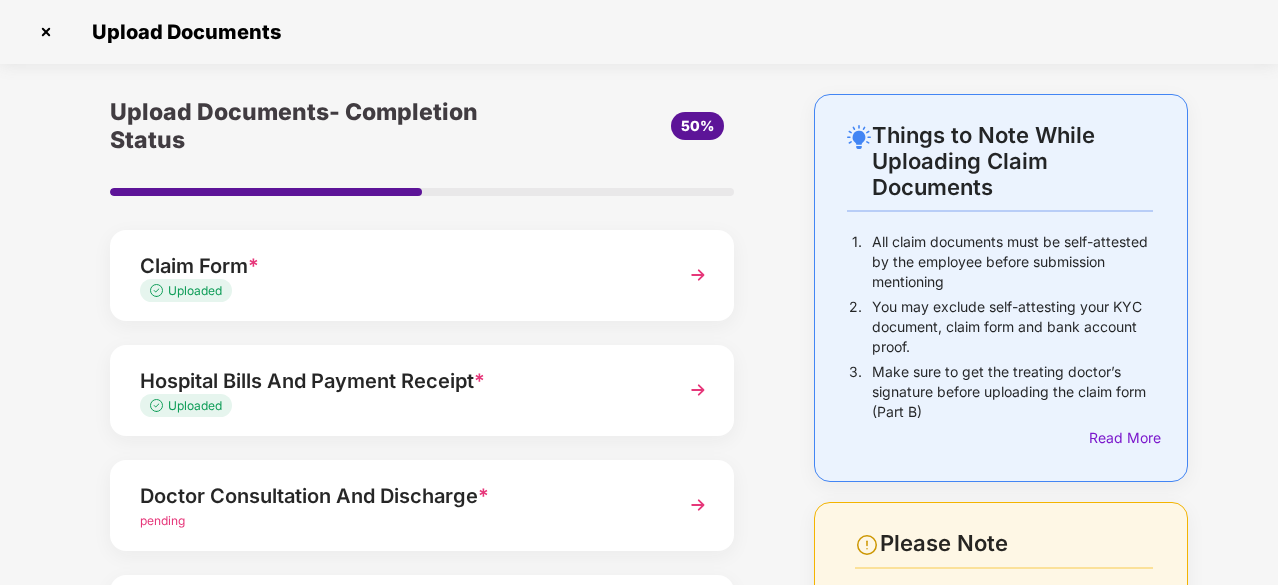 scroll, scrollTop: 217, scrollLeft: 0, axis: vertical 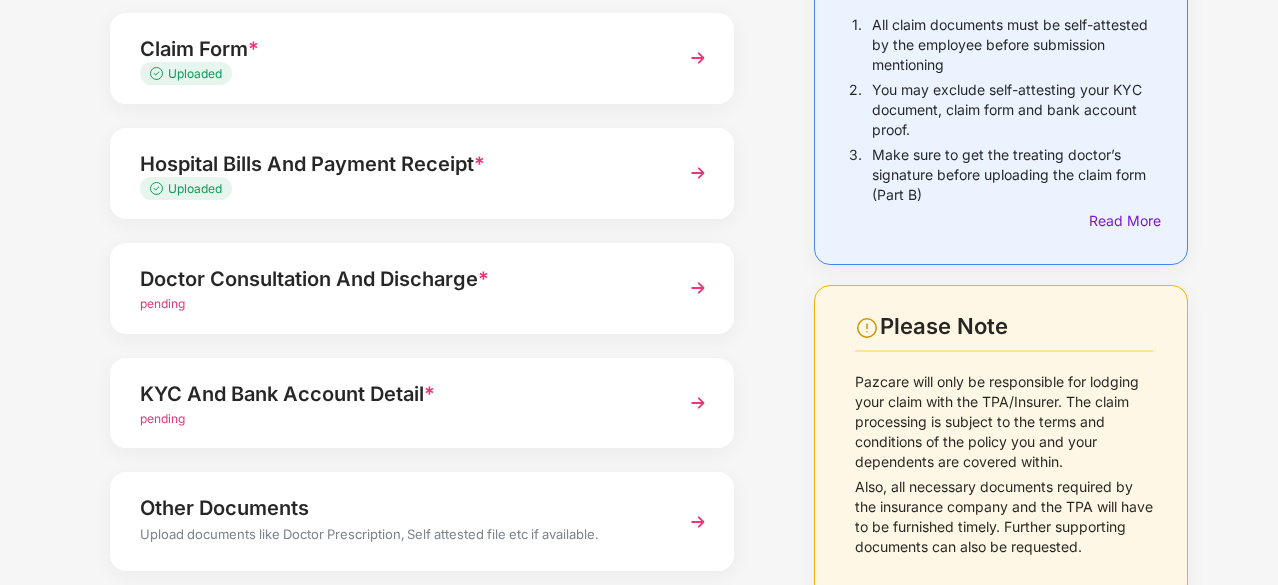 click on "Doctor Consultation And Discharge *" at bounding box center (398, 279) 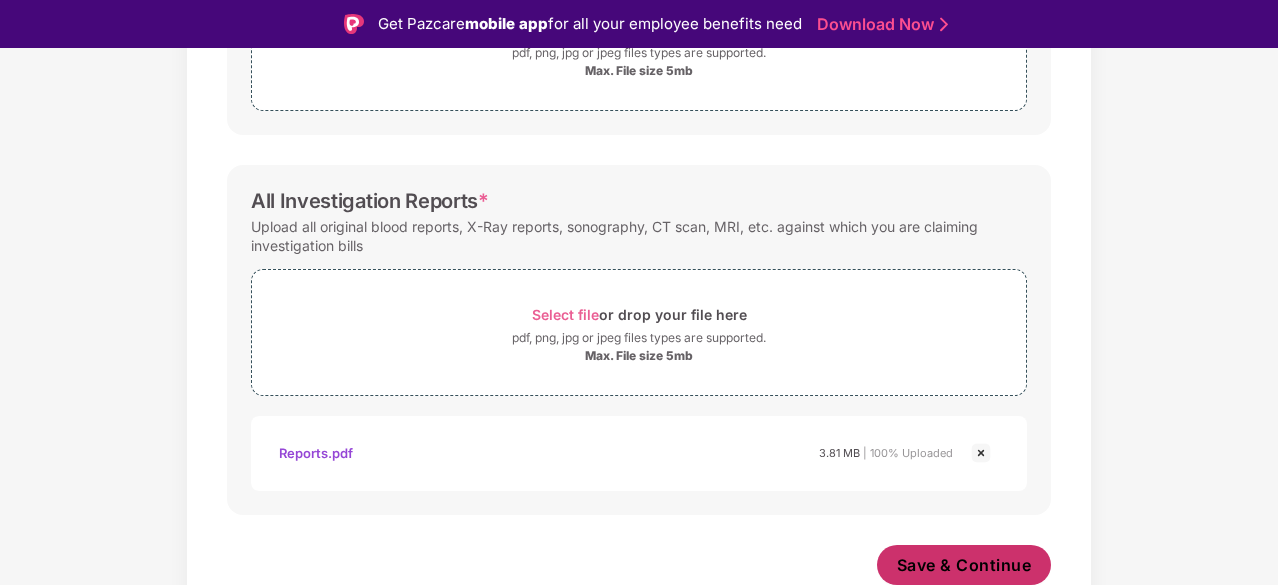 scroll, scrollTop: 722, scrollLeft: 0, axis: vertical 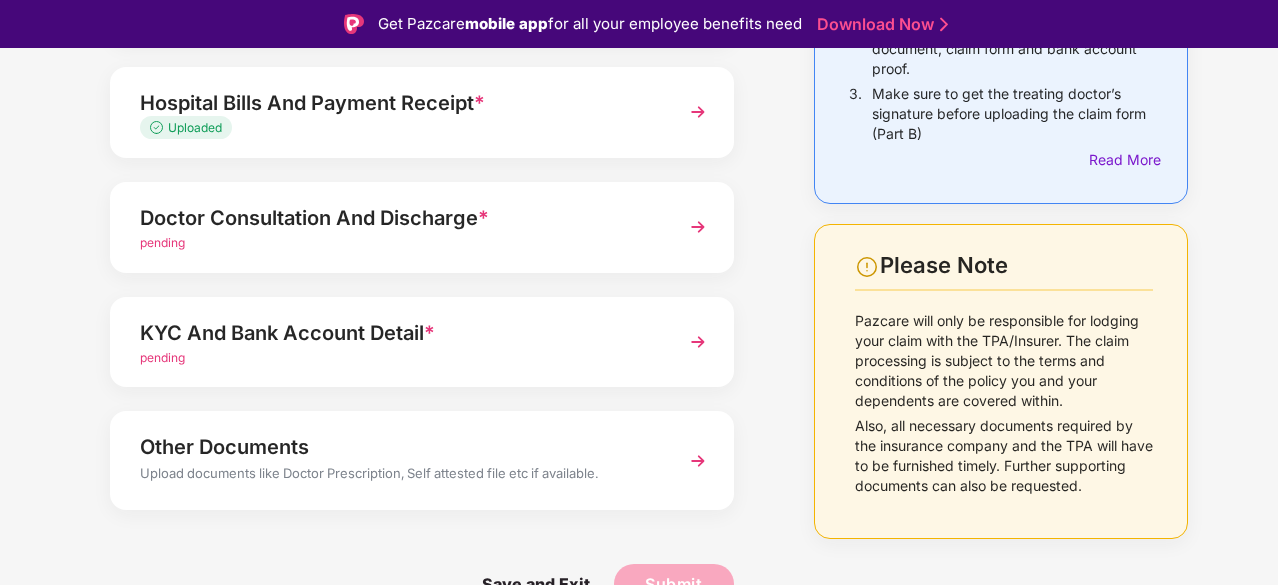 click on "Doctor Consultation And Discharge *" at bounding box center (398, 218) 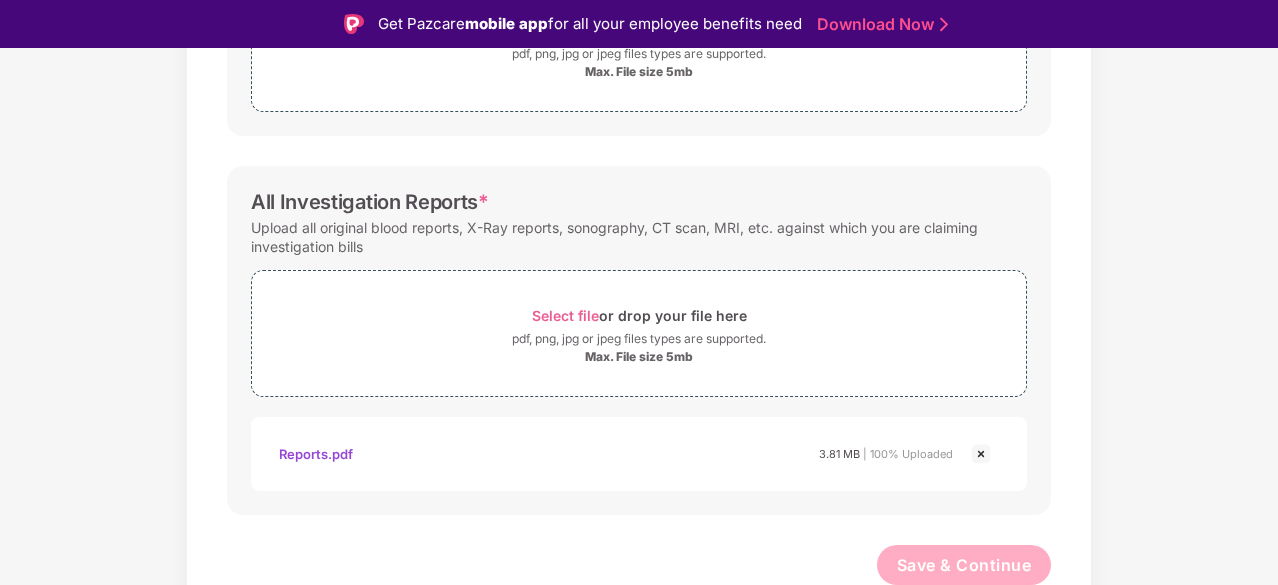 scroll, scrollTop: 0, scrollLeft: 0, axis: both 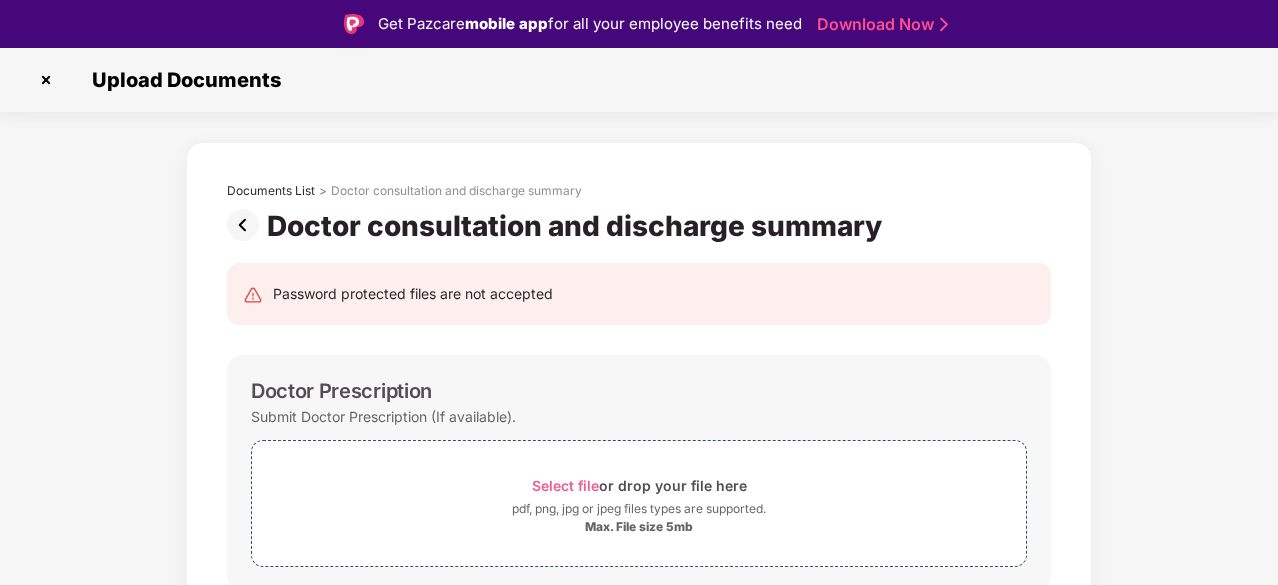 click at bounding box center [247, 225] 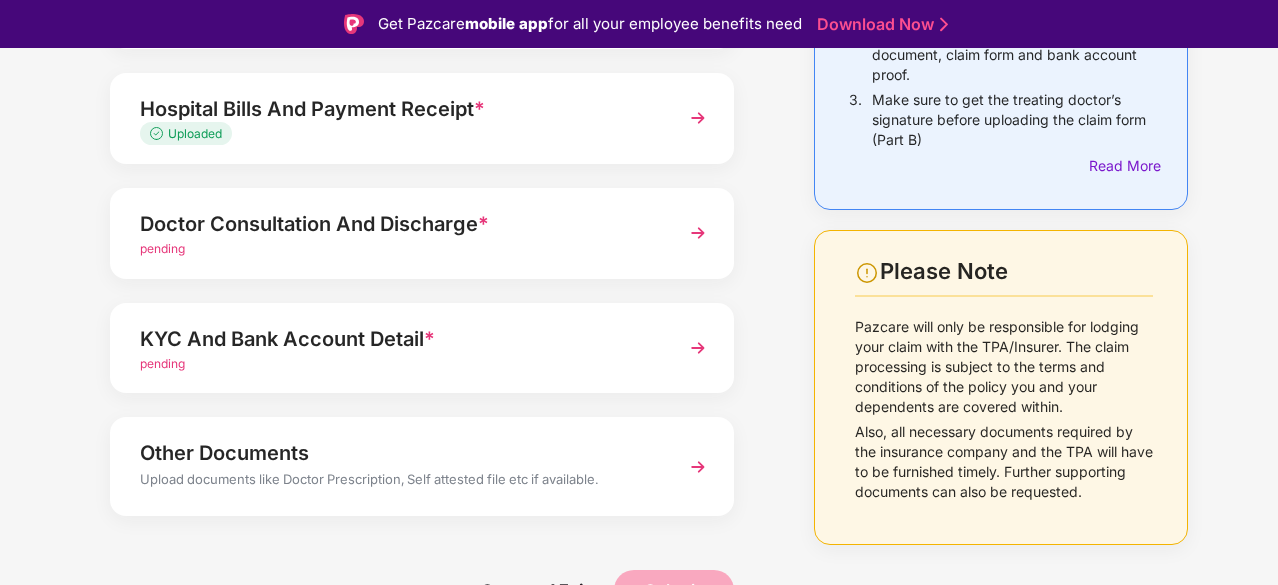 scroll, scrollTop: 326, scrollLeft: 0, axis: vertical 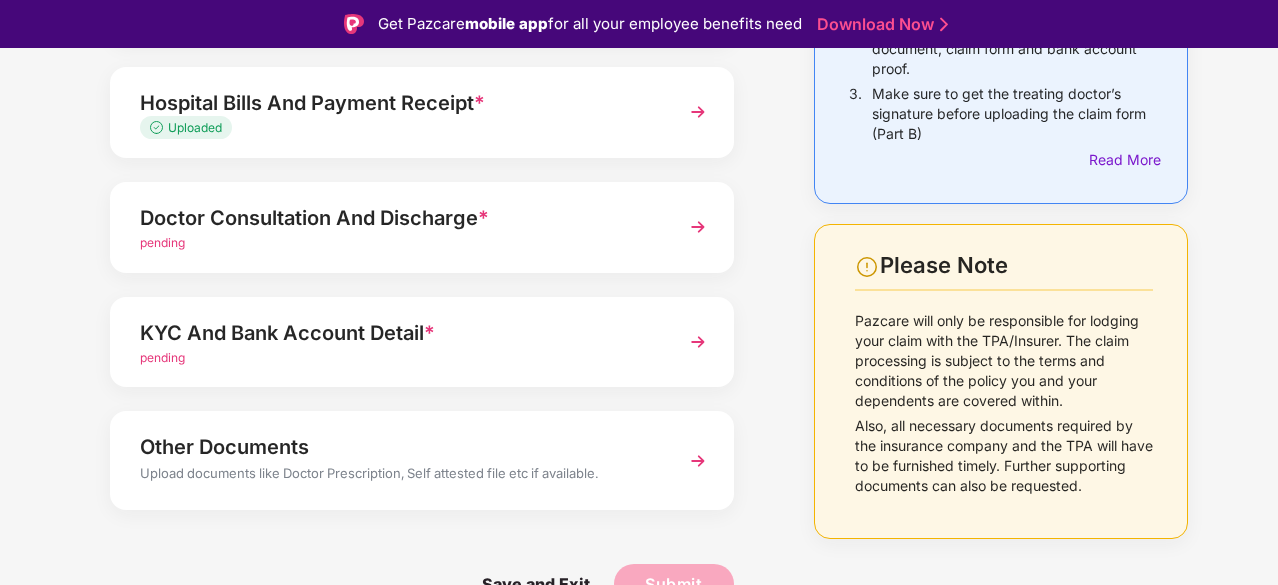click on "pending" at bounding box center [398, 358] 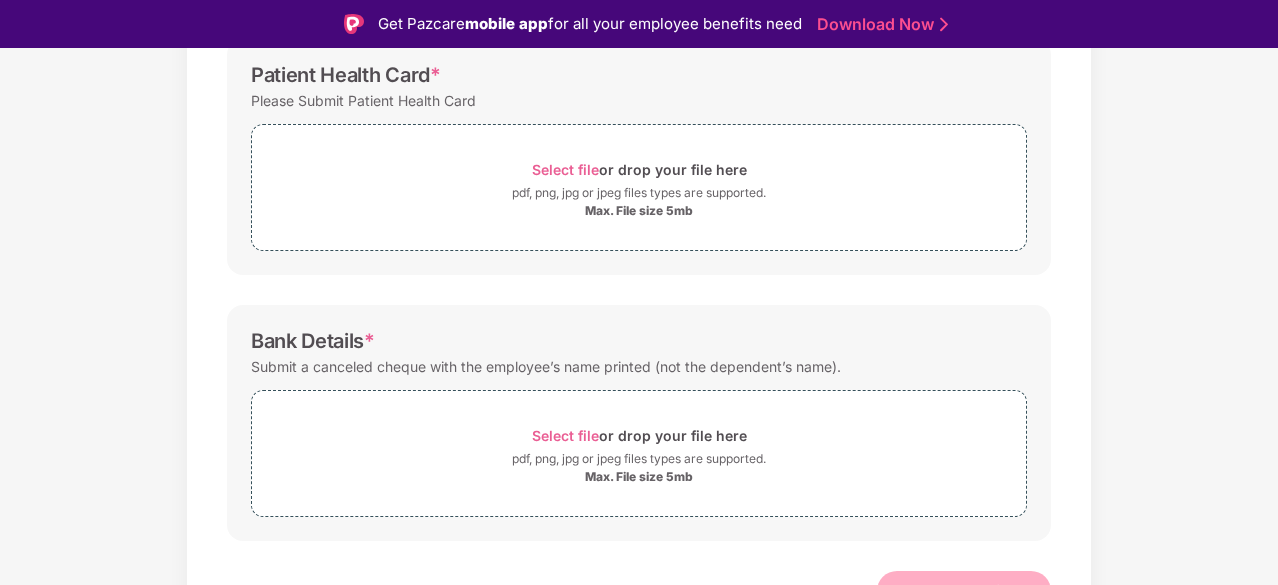 scroll, scrollTop: 608, scrollLeft: 0, axis: vertical 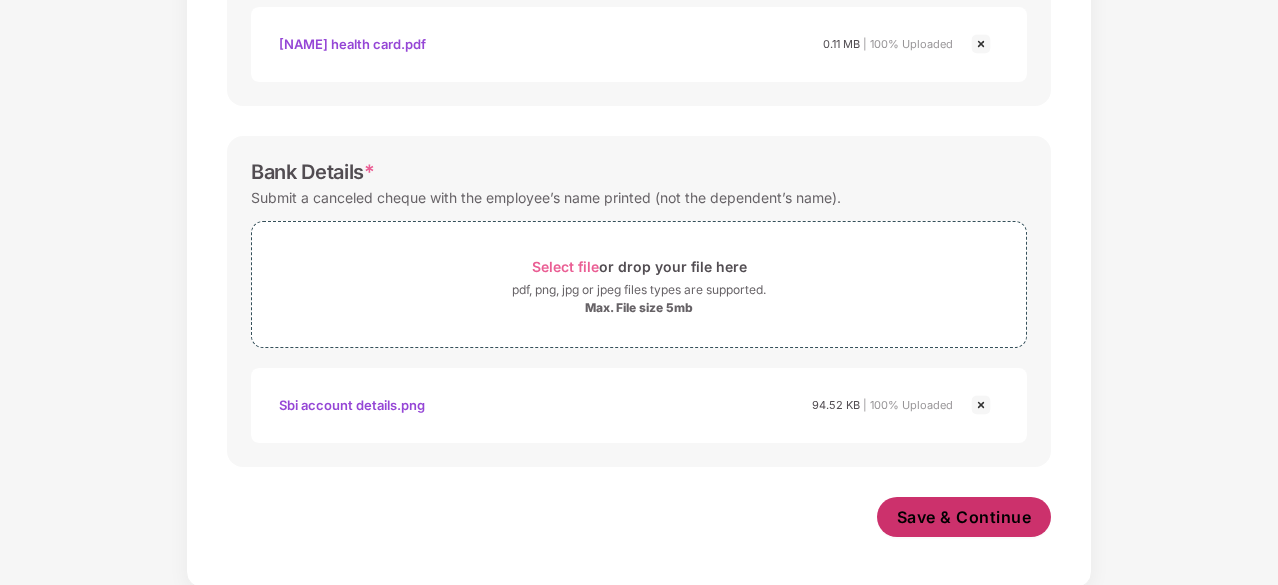 click on "Save & Continue" at bounding box center [964, 517] 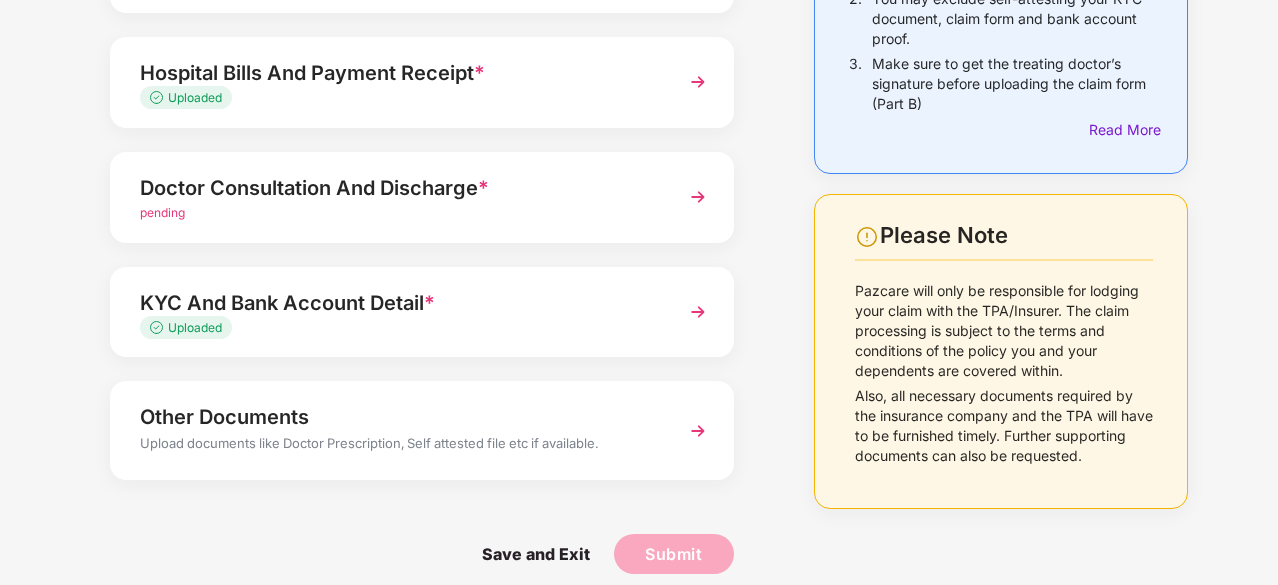 scroll, scrollTop: 326, scrollLeft: 0, axis: vertical 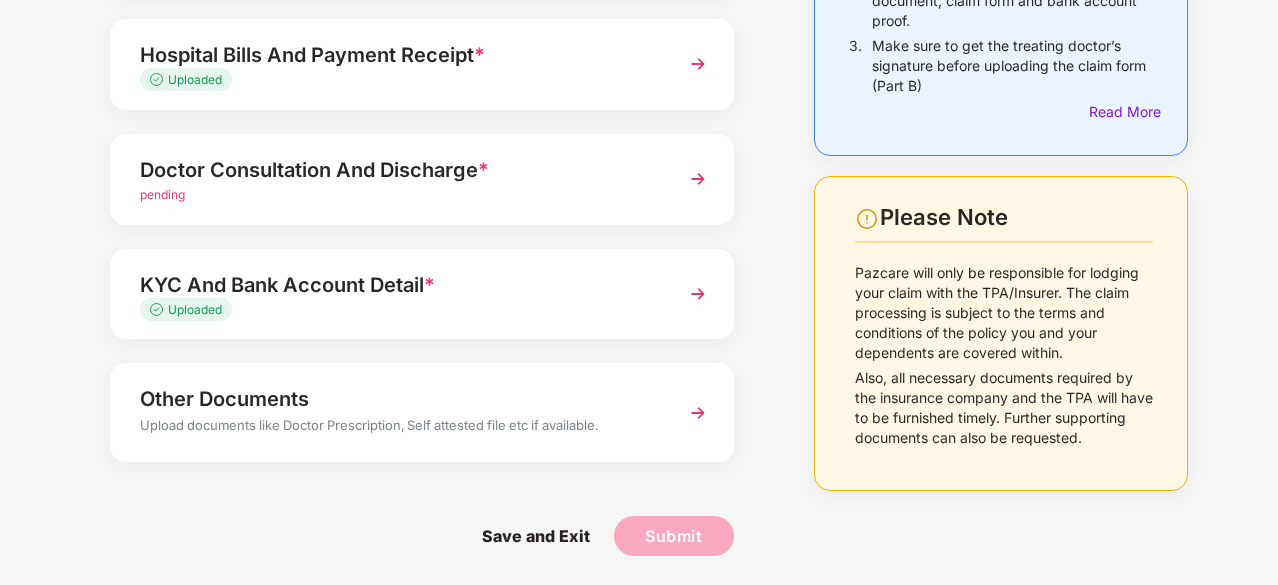 click on "Upload documents like Doctor Prescription, Self attested file etc if available." at bounding box center [398, 428] 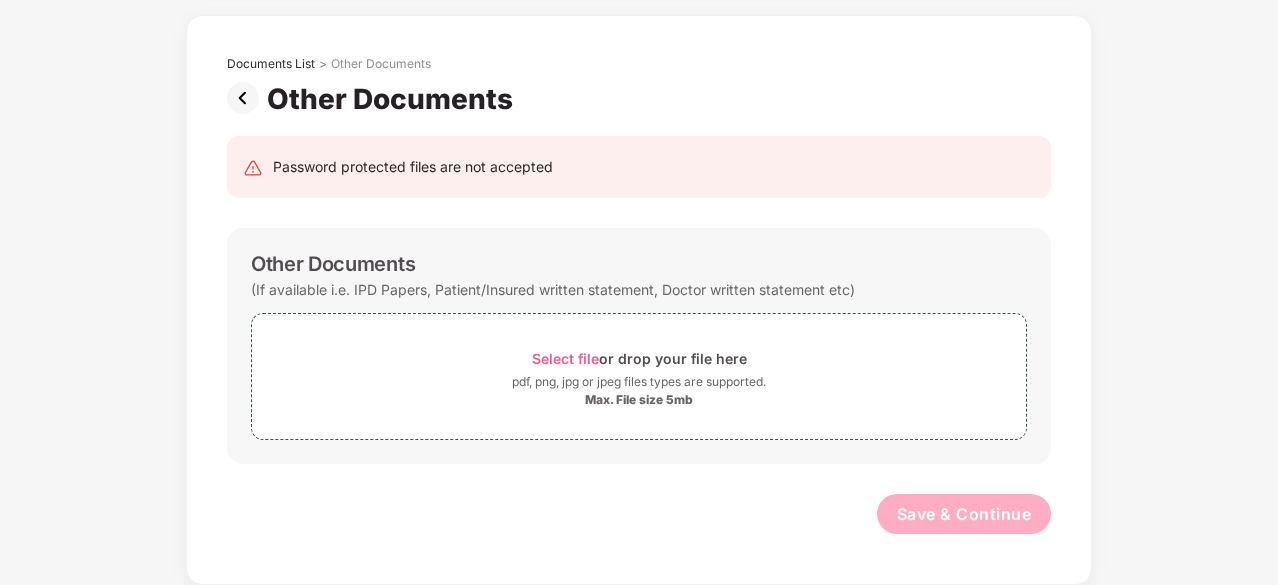 scroll, scrollTop: 0, scrollLeft: 0, axis: both 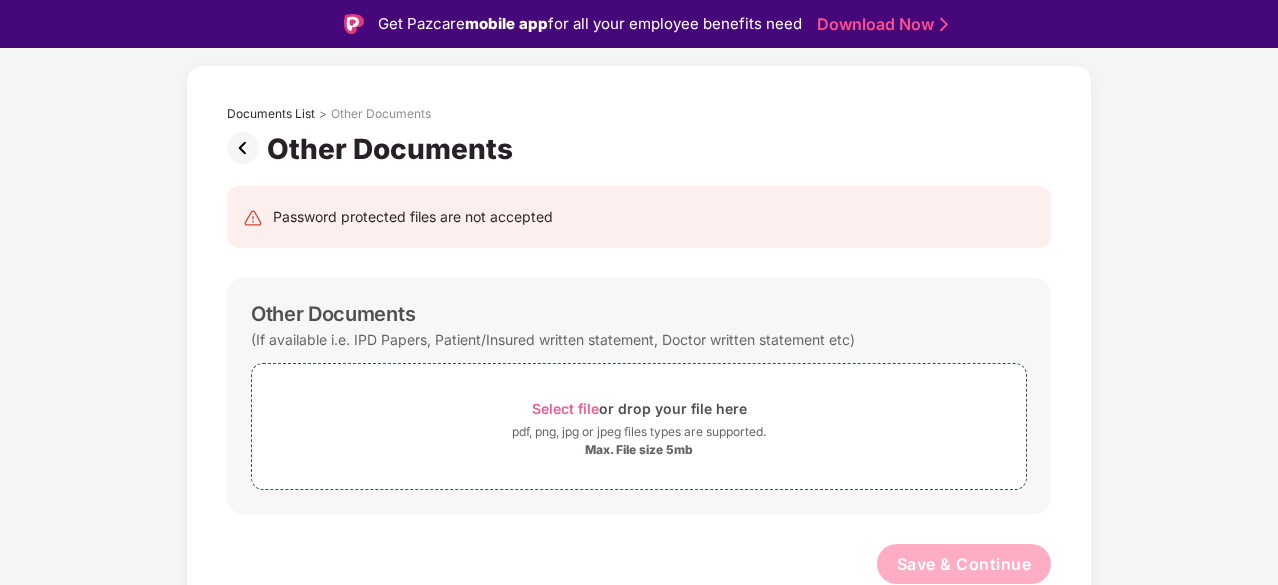click at bounding box center (247, 148) 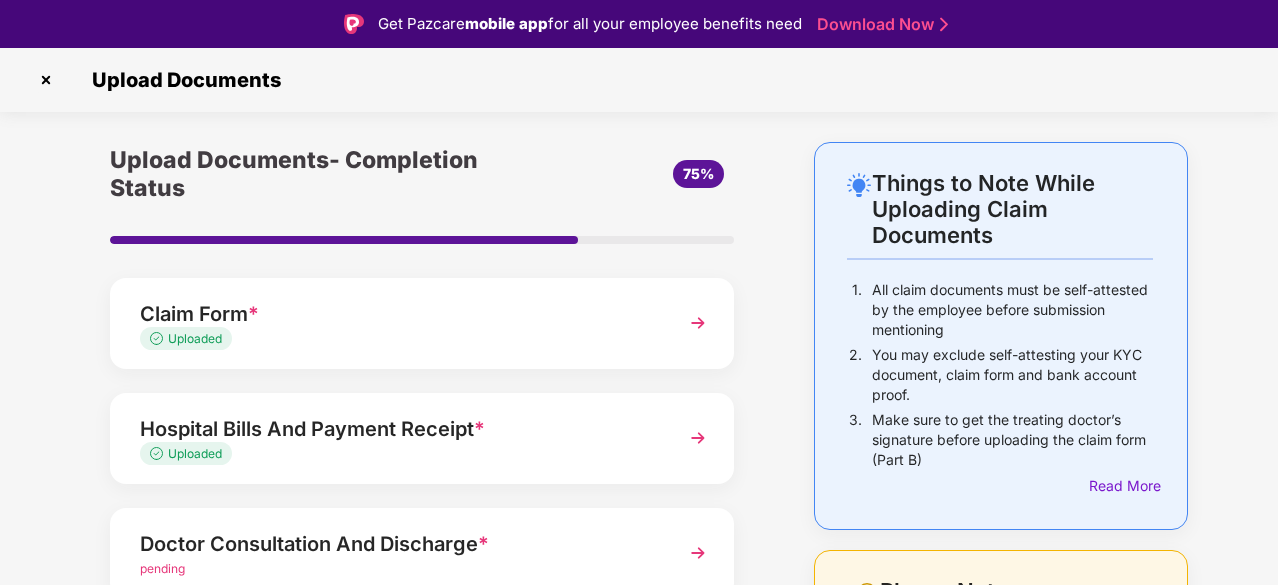 scroll, scrollTop: 271, scrollLeft: 0, axis: vertical 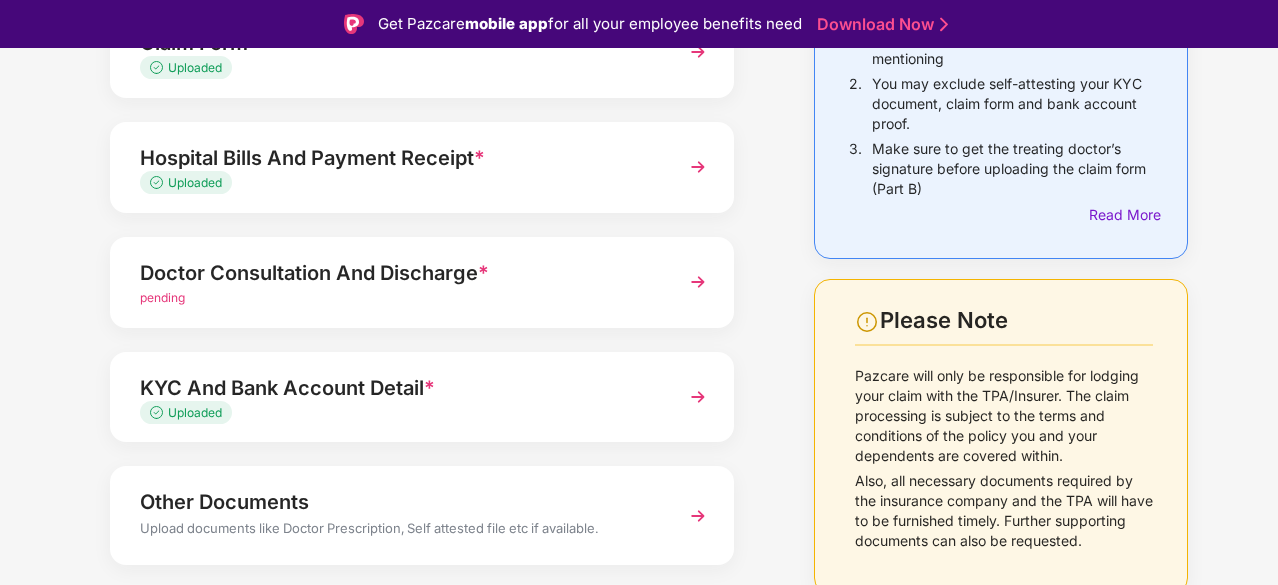 click on "pending" at bounding box center [398, 298] 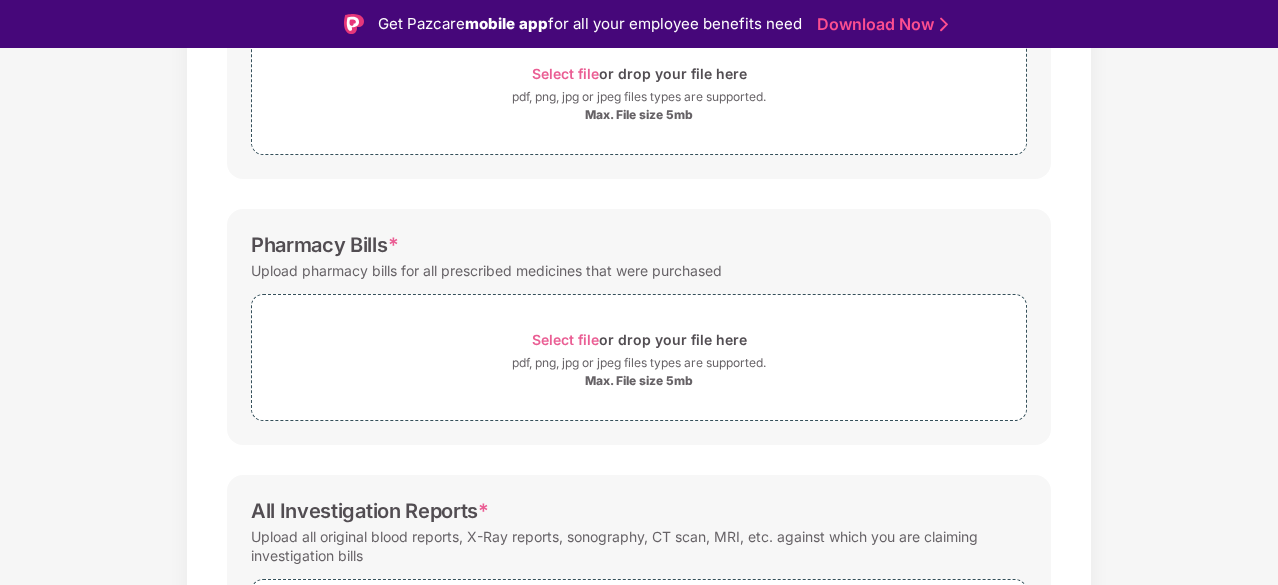 scroll, scrollTop: 233, scrollLeft: 0, axis: vertical 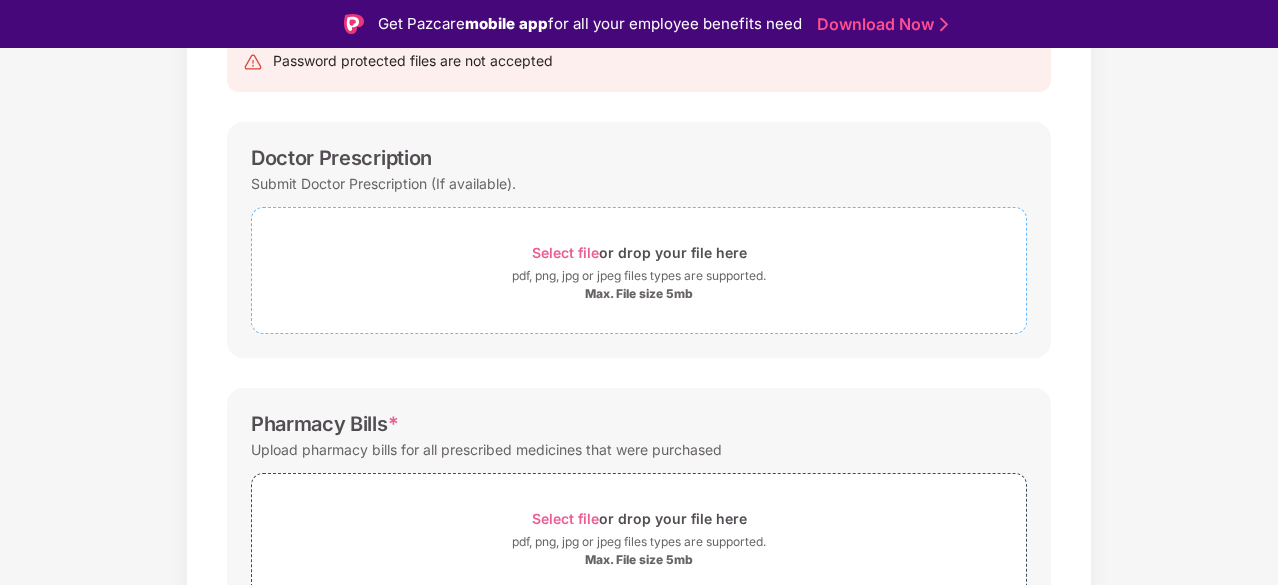 click on "pdf, png, jpg or jpeg files types are supported." at bounding box center (639, 276) 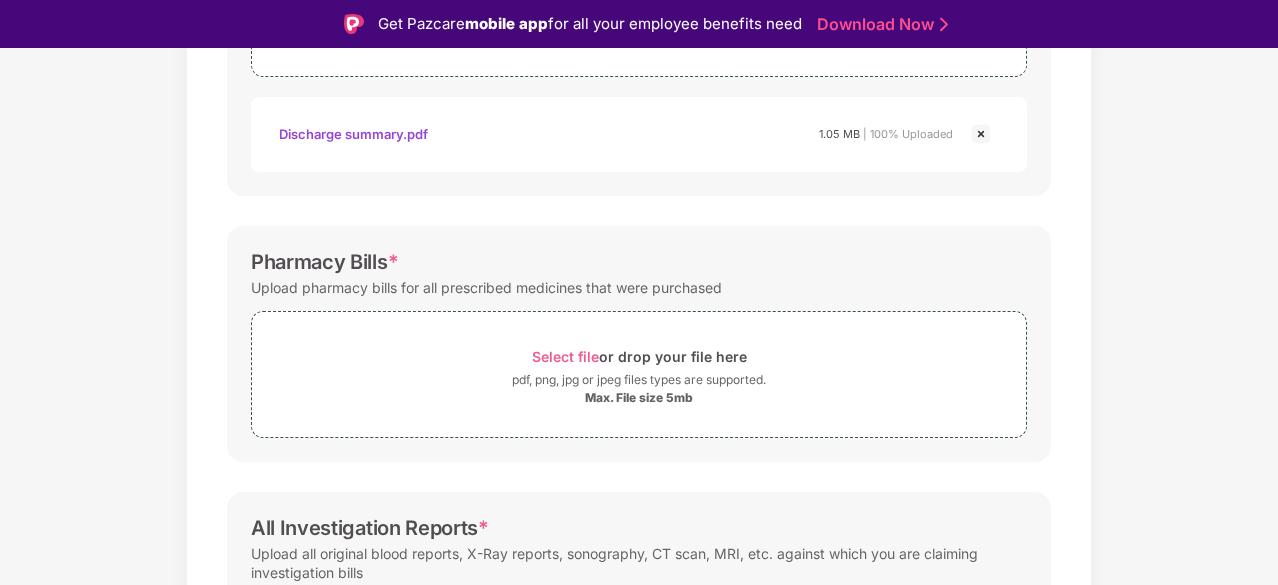 scroll, scrollTop: 816, scrollLeft: 0, axis: vertical 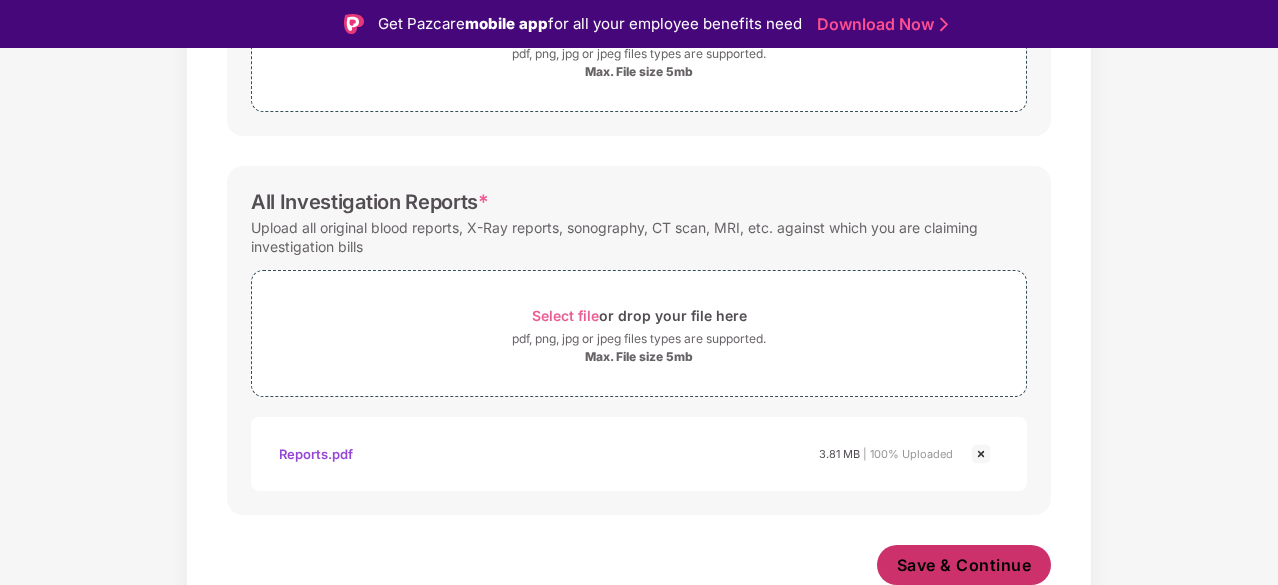 click on "Save & Continue" at bounding box center (964, 565) 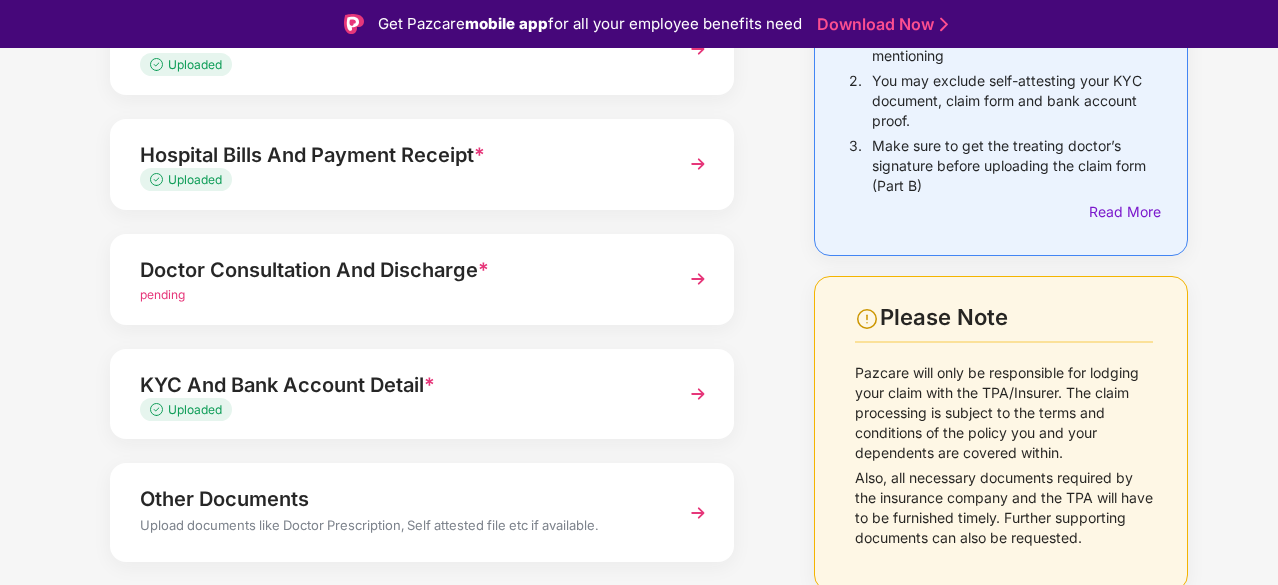 scroll, scrollTop: 281, scrollLeft: 0, axis: vertical 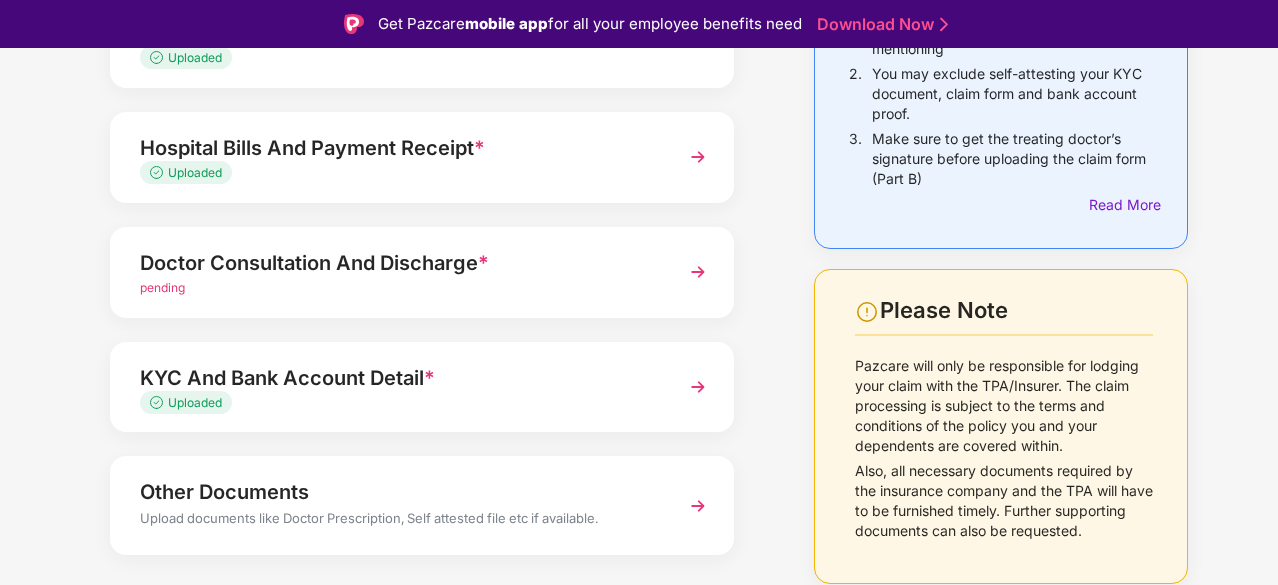 click on "pending" at bounding box center (398, 288) 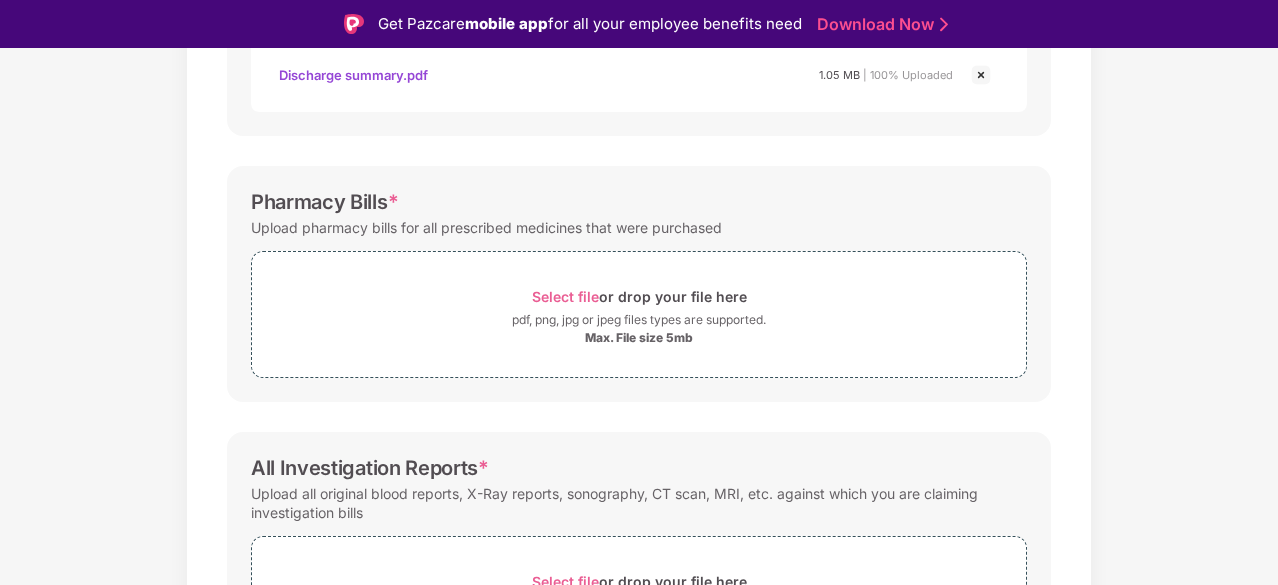 scroll, scrollTop: 567, scrollLeft: 0, axis: vertical 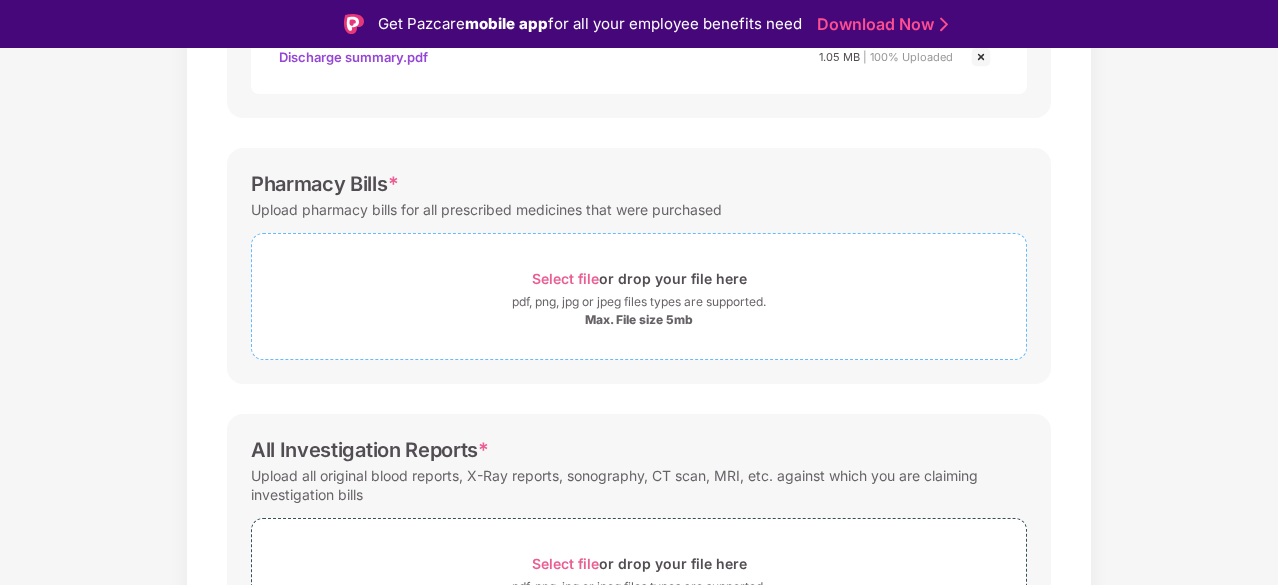 click on "pdf, png, jpg or jpeg files types are supported." at bounding box center [639, 302] 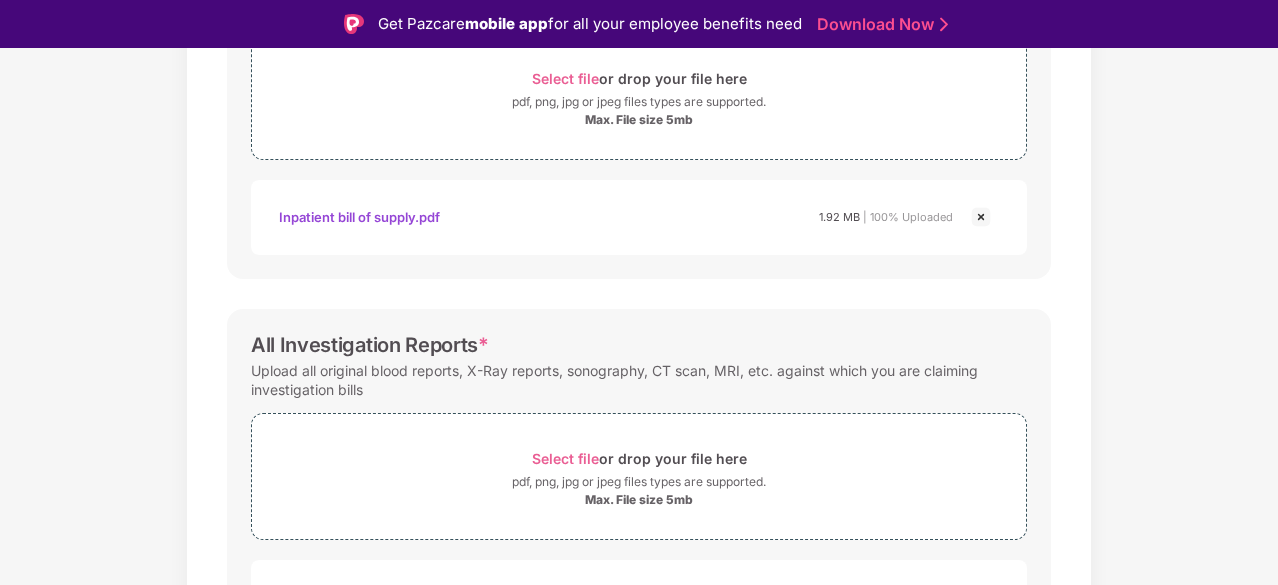 scroll, scrollTop: 910, scrollLeft: 0, axis: vertical 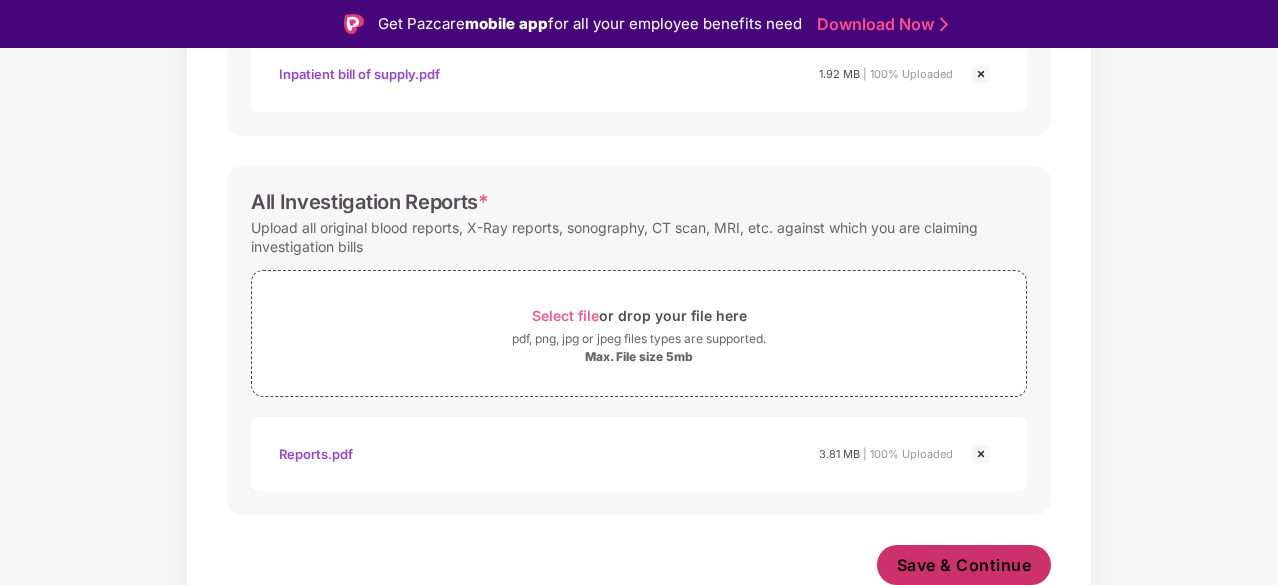 click on "Save & Continue" at bounding box center [964, 565] 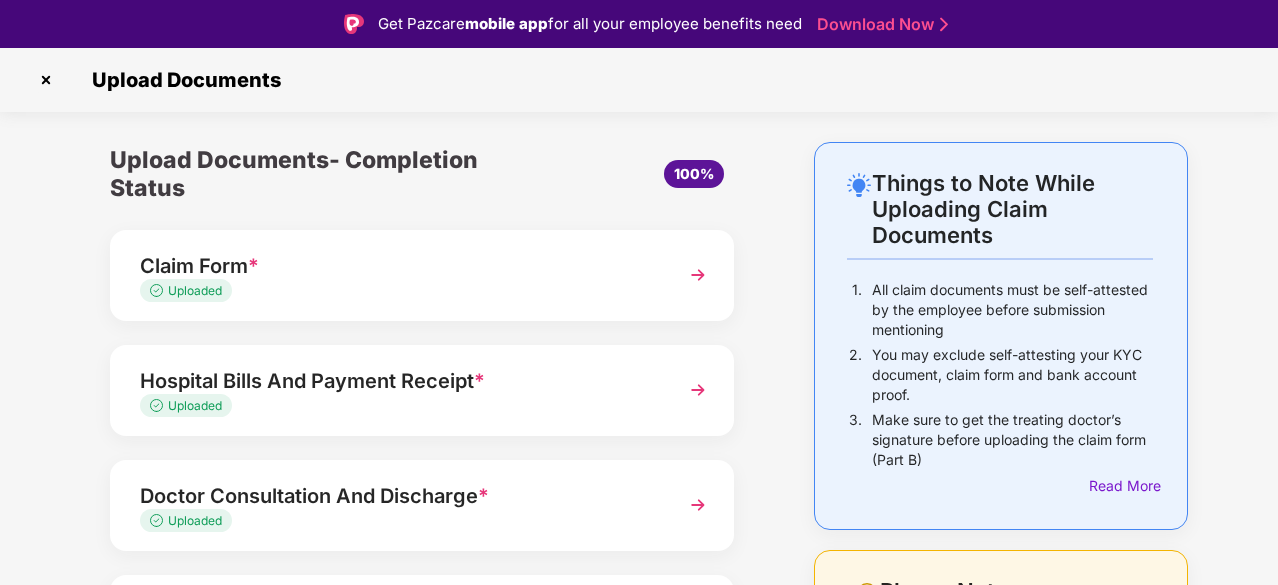 scroll, scrollTop: 278, scrollLeft: 0, axis: vertical 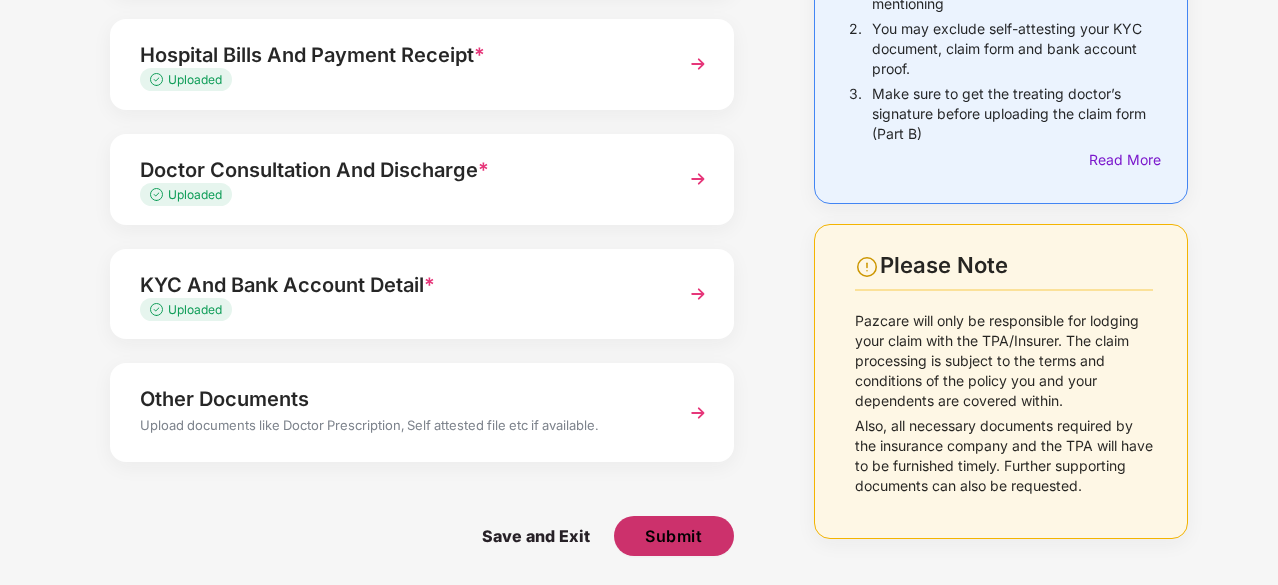 click on "Submit" at bounding box center [673, 536] 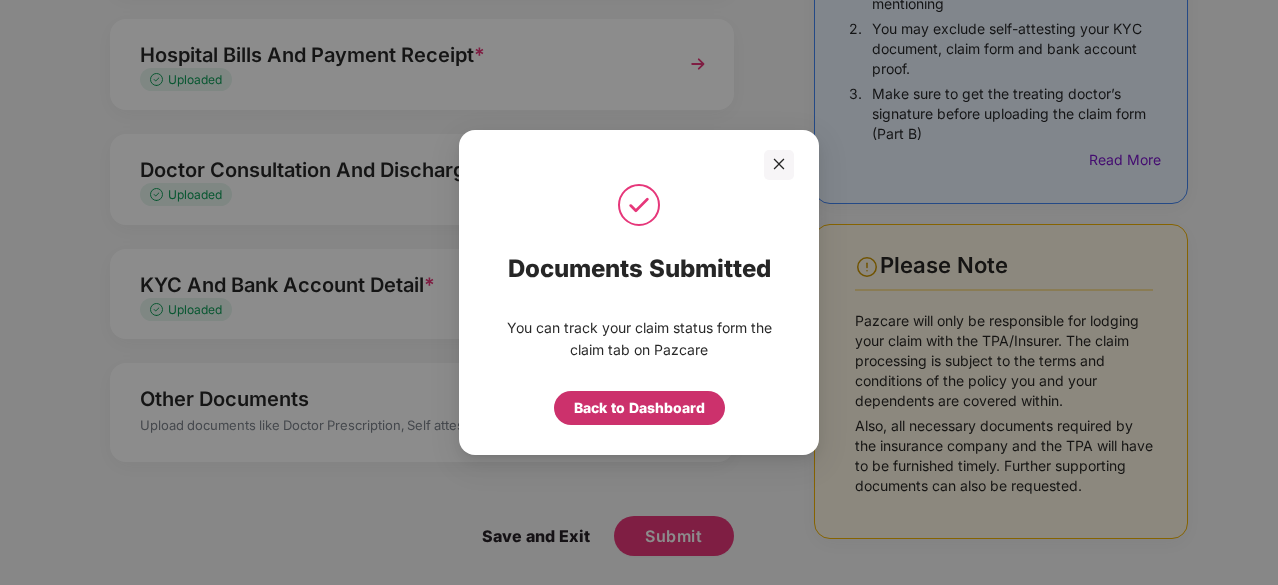 click on "Back to Dashboard" at bounding box center [639, 408] 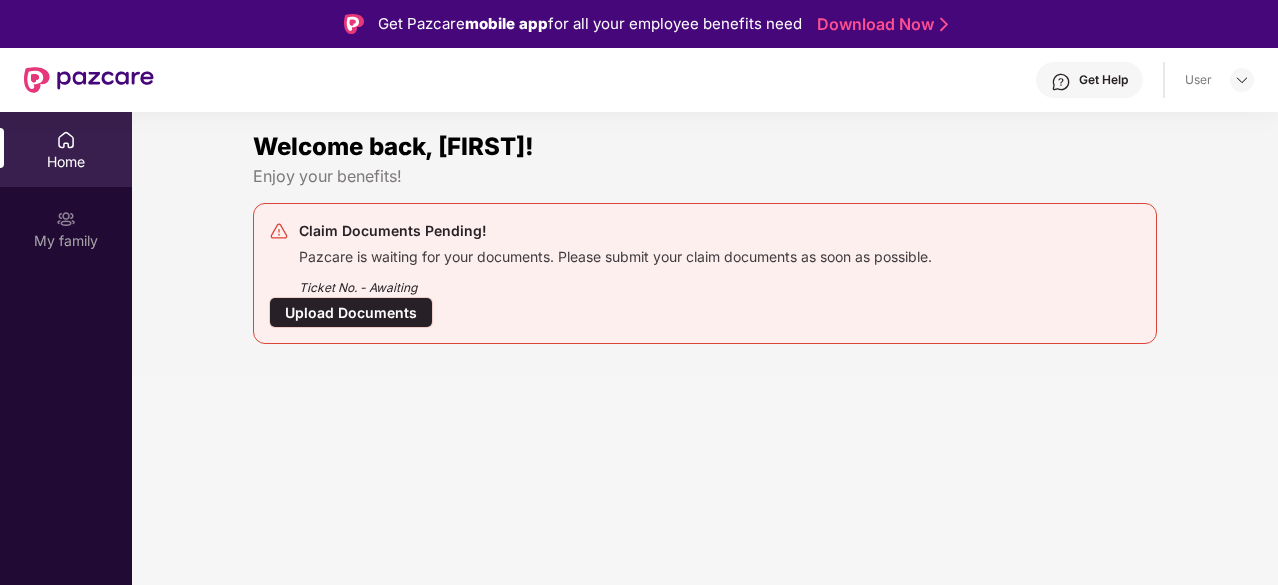 scroll, scrollTop: 0, scrollLeft: 0, axis: both 